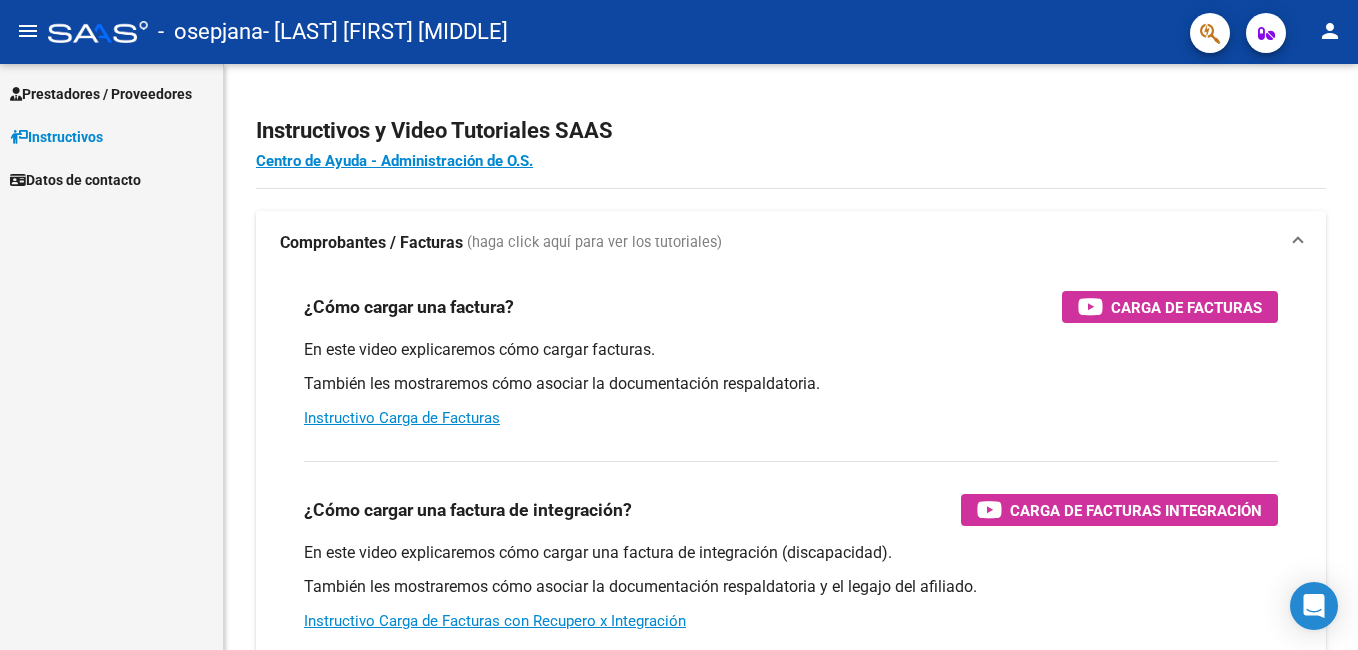 scroll, scrollTop: 0, scrollLeft: 0, axis: both 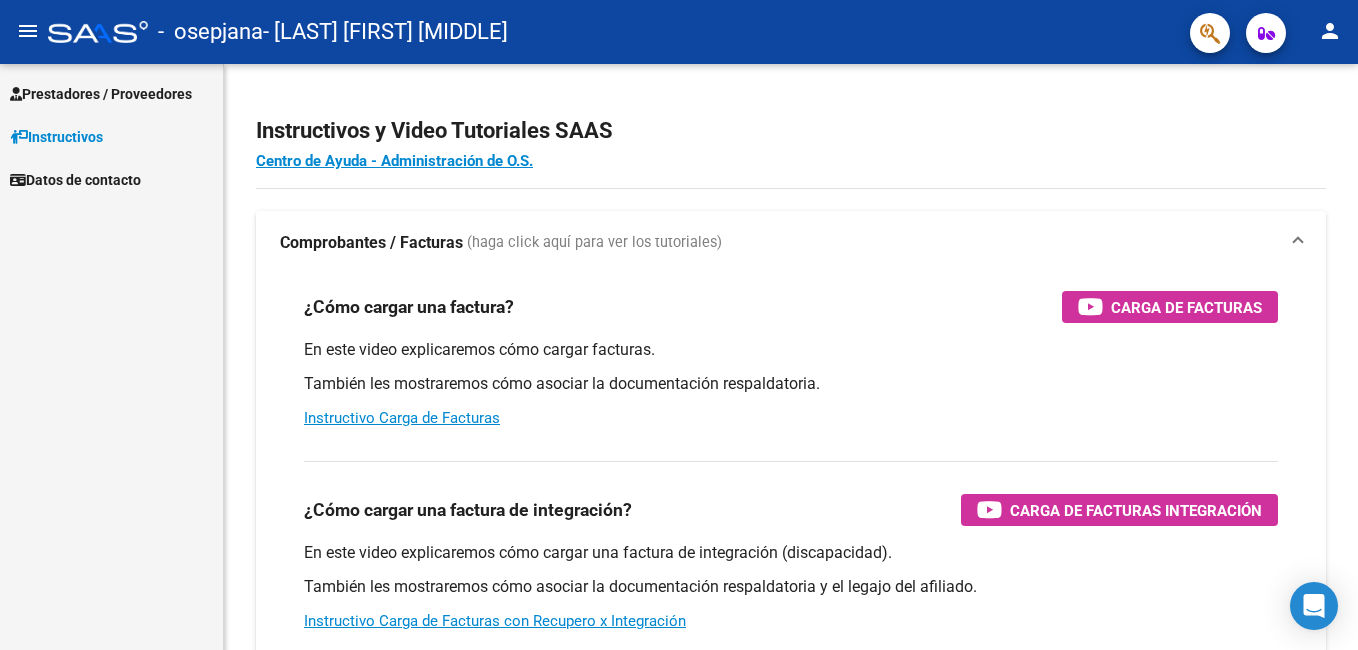 click on "Prestadores / Proveedores" at bounding box center (101, 94) 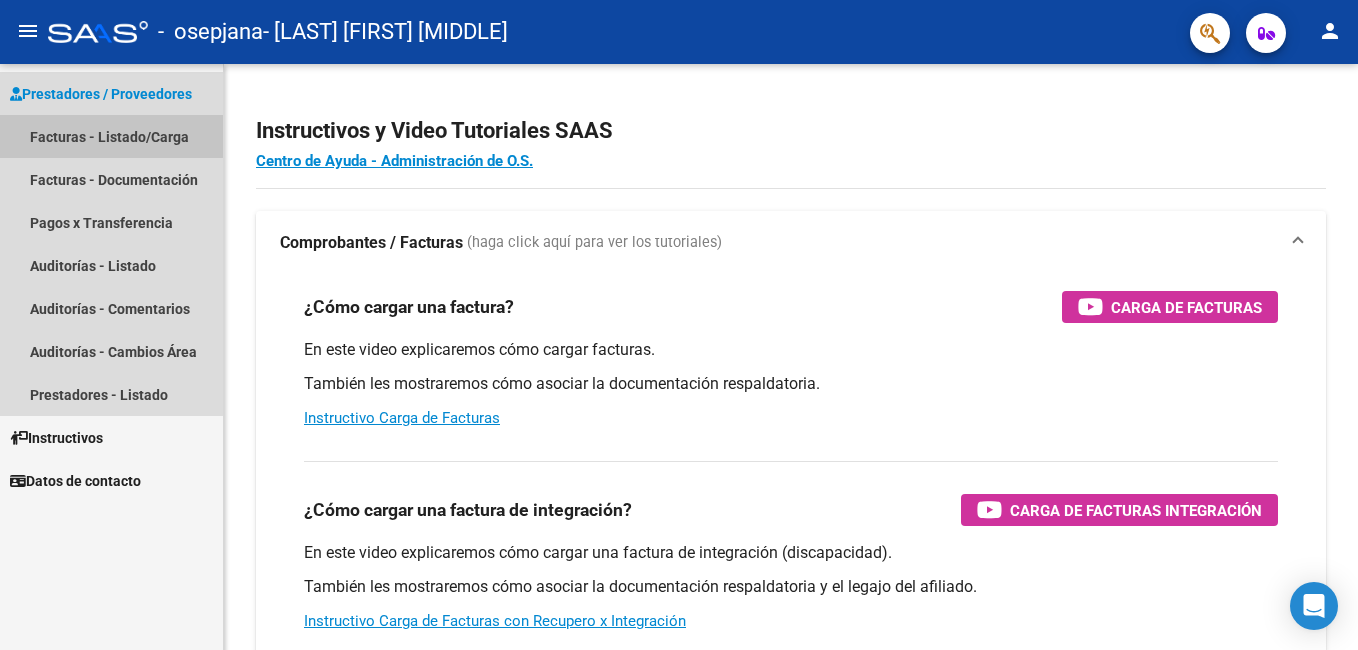 click on "Facturas - Listado/Carga" at bounding box center (111, 136) 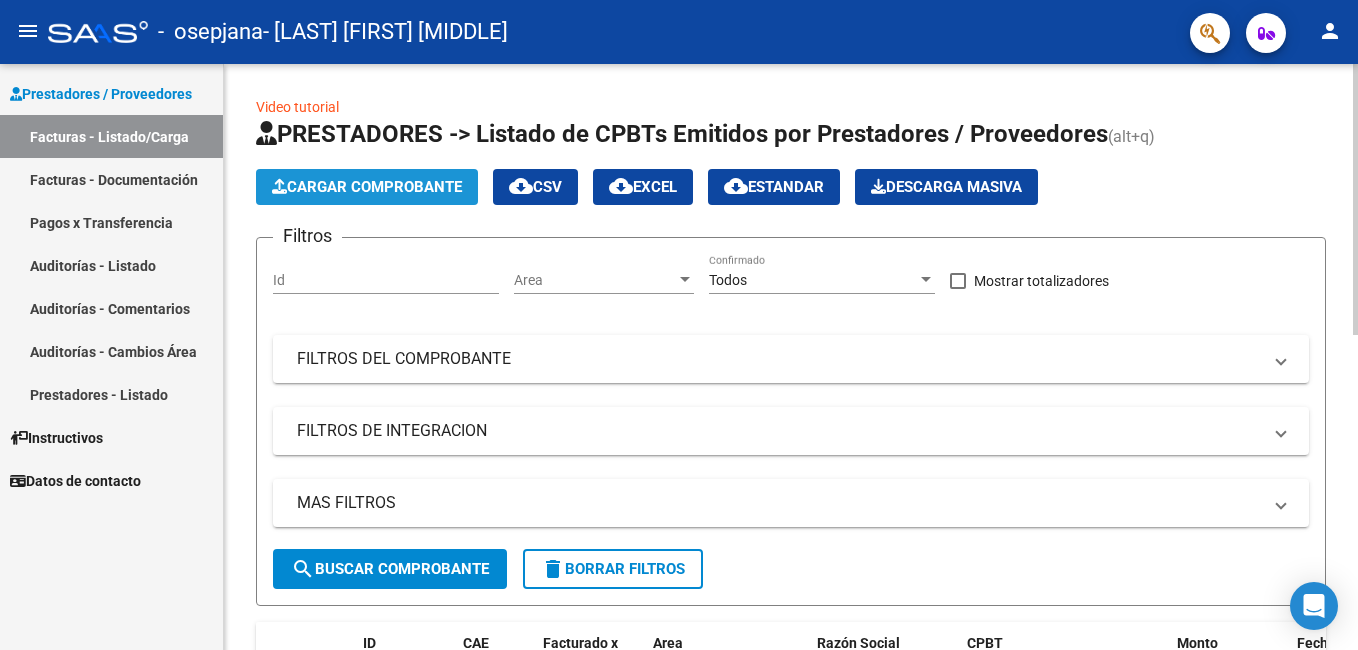 click on "Cargar Comprobante" 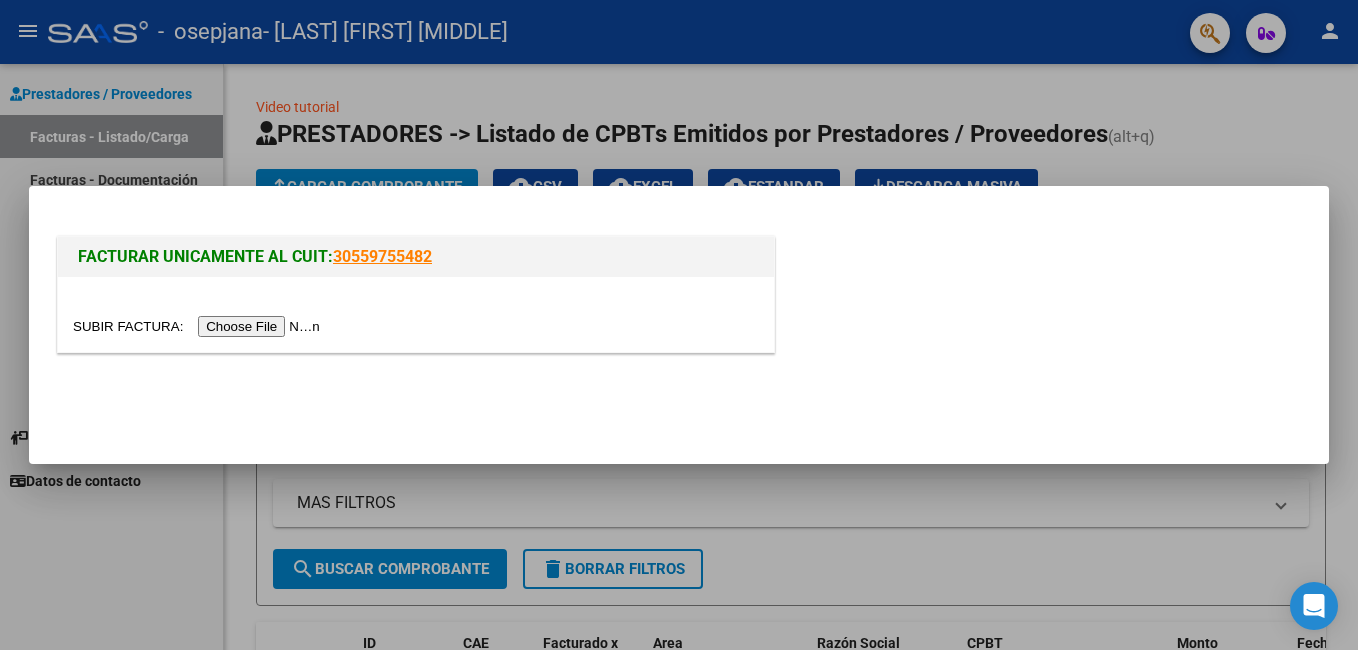 click at bounding box center (199, 326) 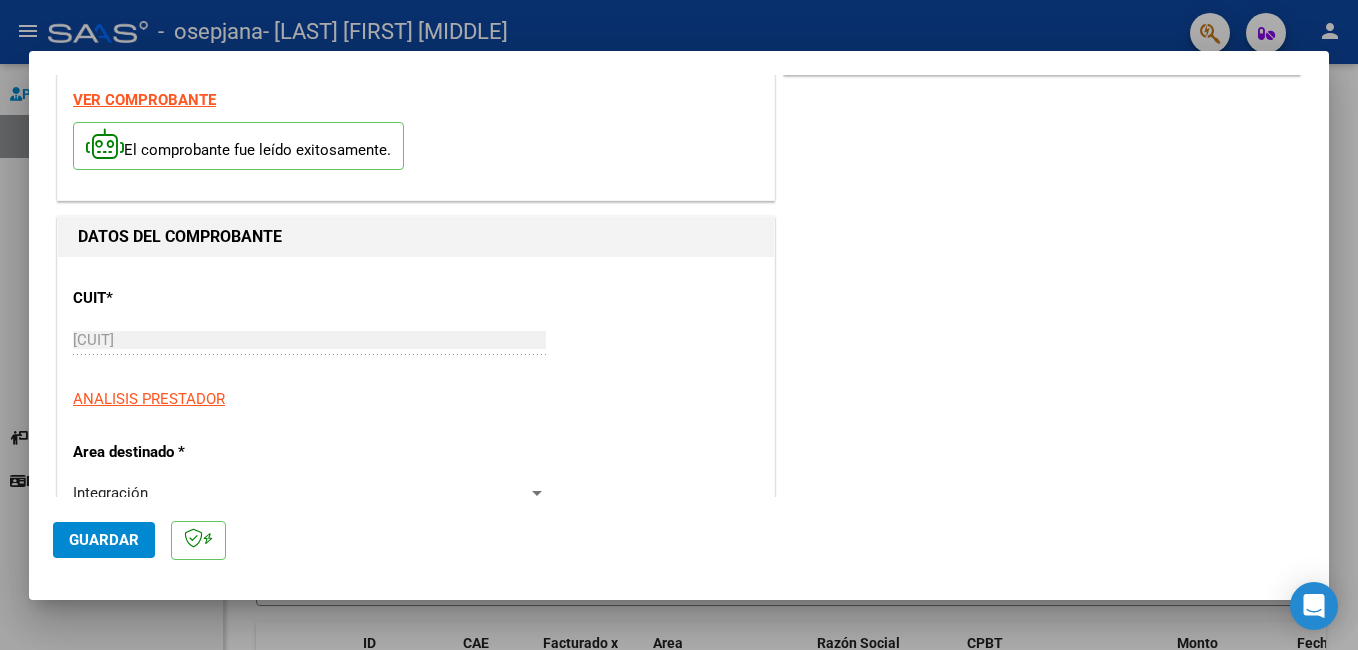 scroll, scrollTop: 300, scrollLeft: 0, axis: vertical 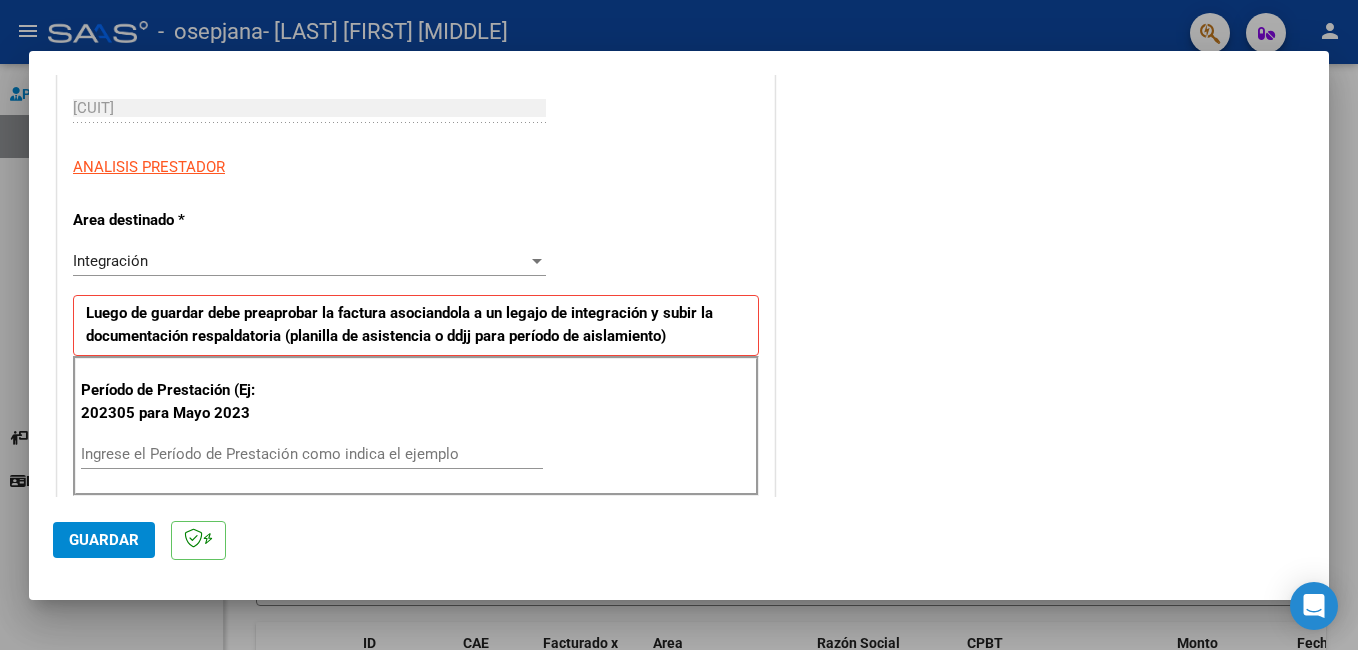 click on "Ingrese el Período de Prestación como indica el ejemplo" at bounding box center (312, 454) 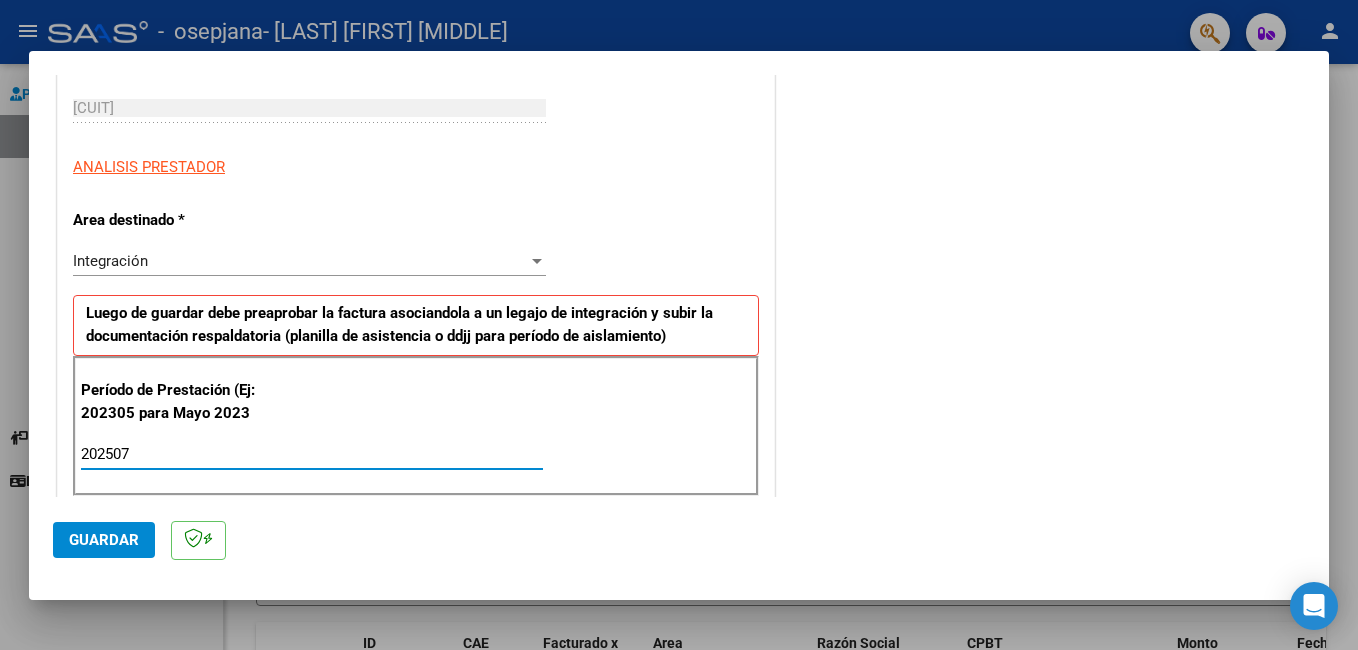 type on "202507" 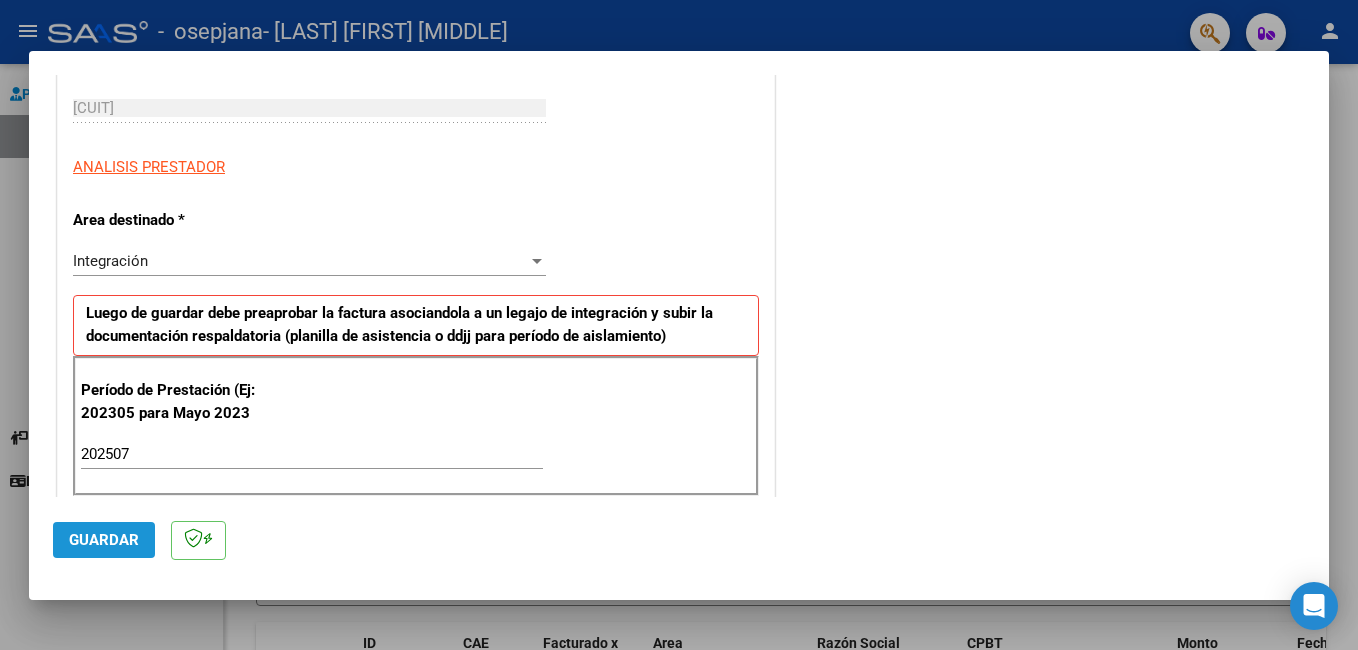 click on "Guardar" 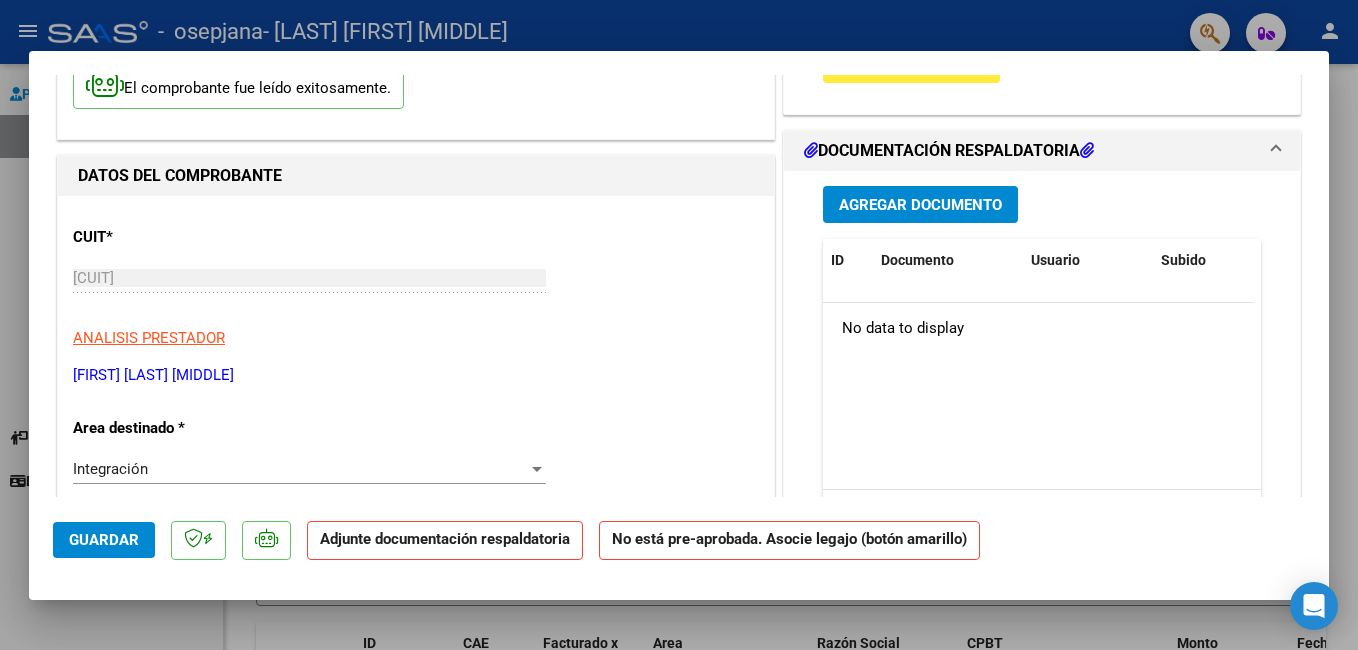 scroll, scrollTop: 0, scrollLeft: 0, axis: both 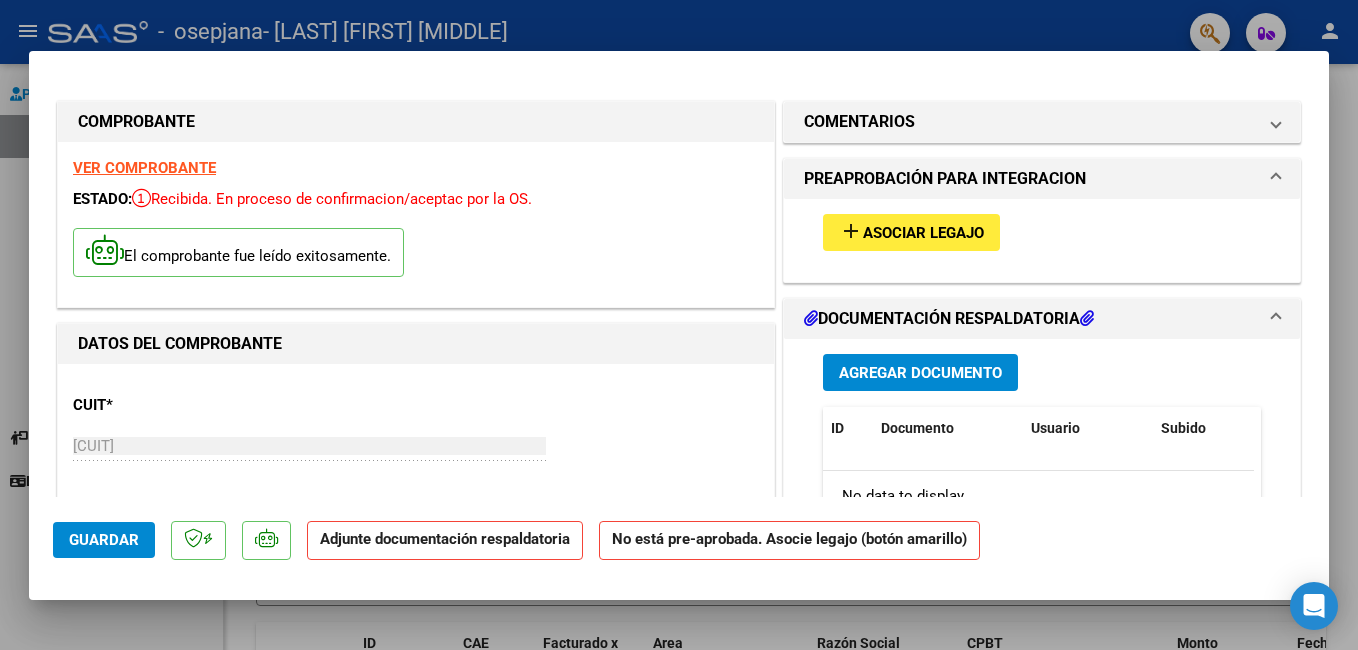 click on "Asociar Legajo" at bounding box center [923, 233] 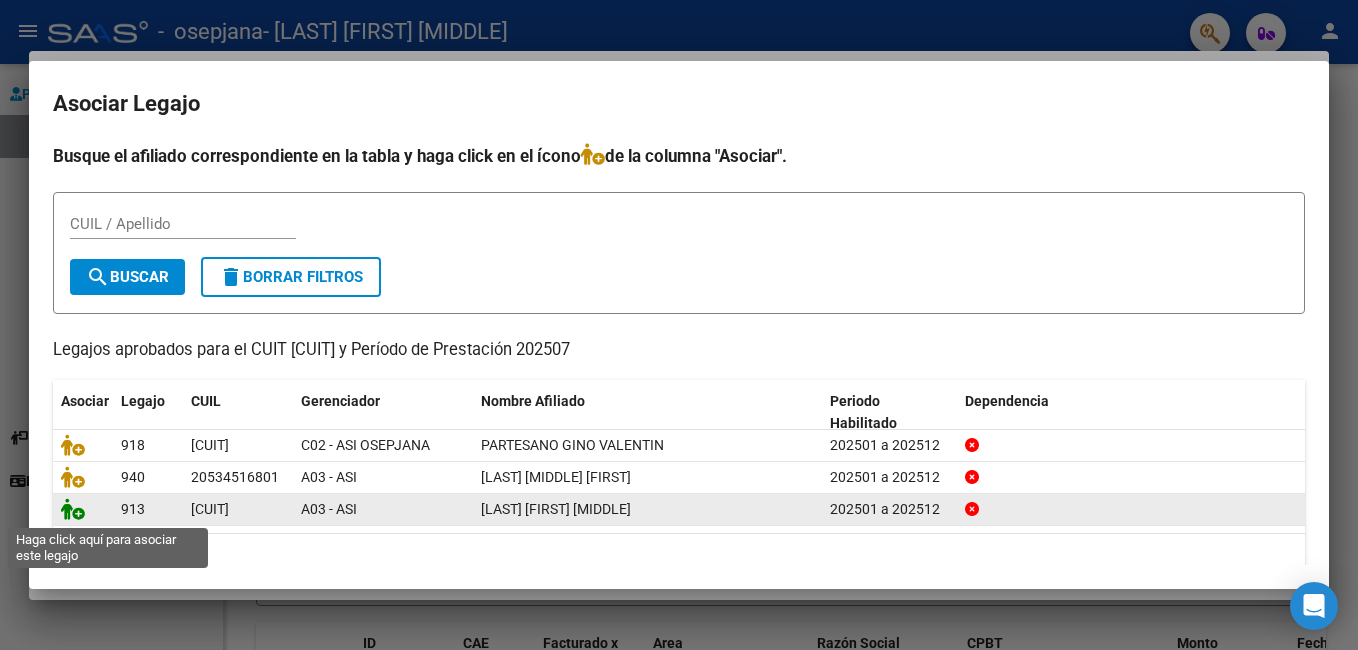 click 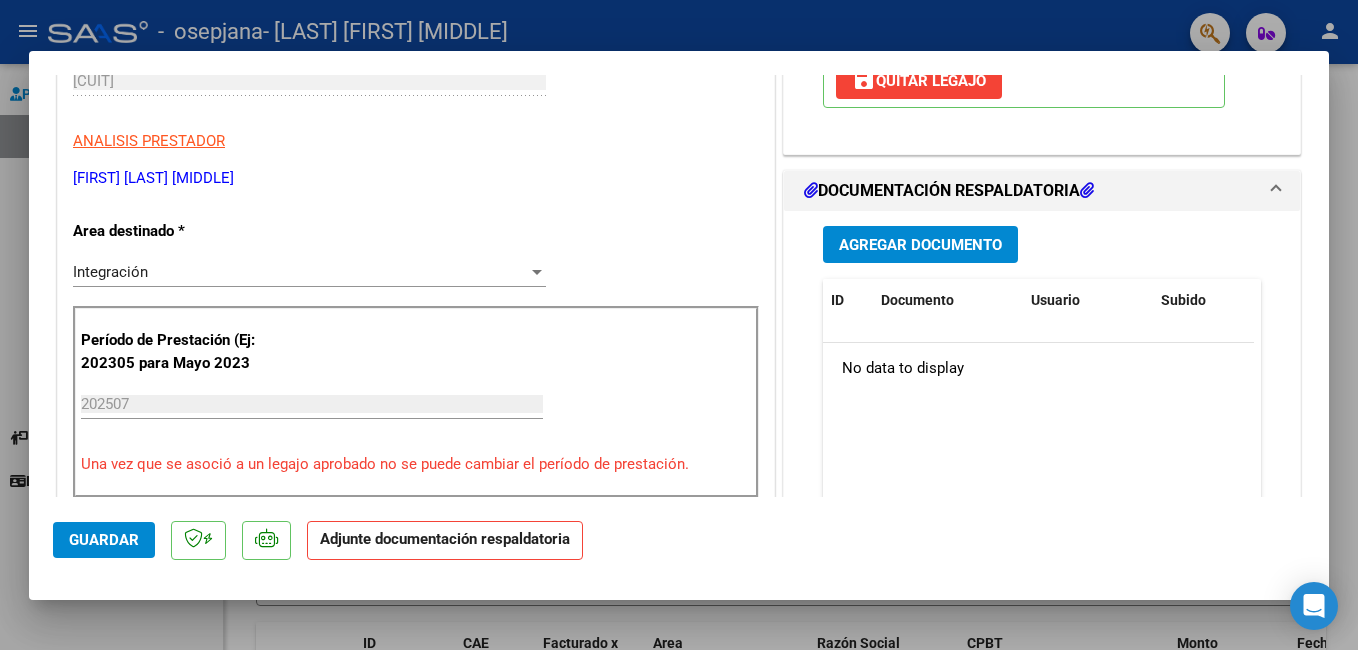 scroll, scrollTop: 400, scrollLeft: 0, axis: vertical 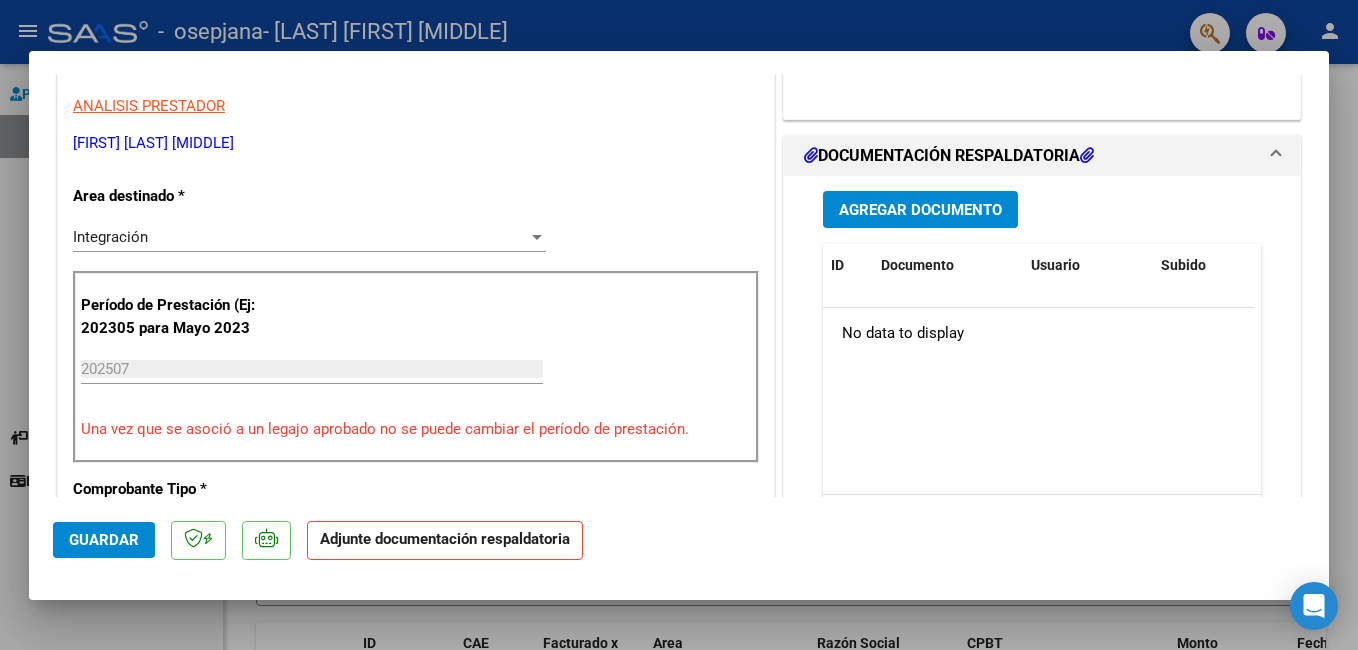 click on "Agregar Documento" at bounding box center [920, 210] 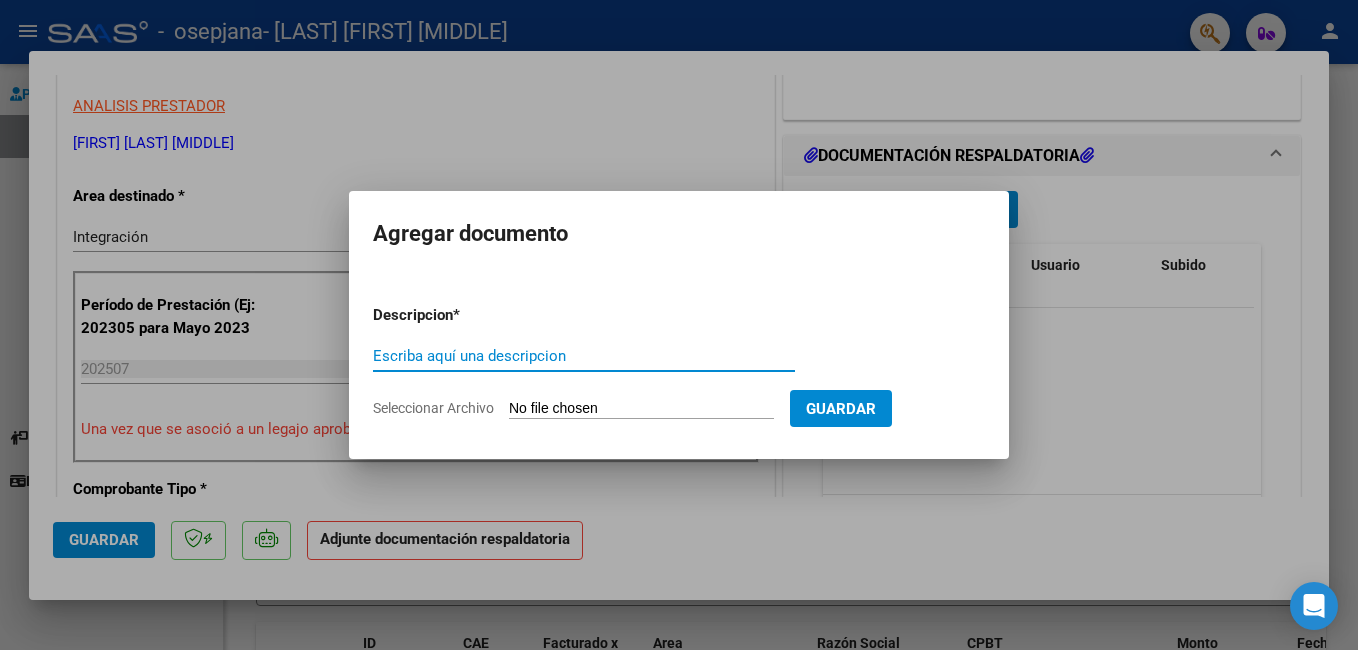 click on "Escriba aquí una descripcion" at bounding box center [584, 356] 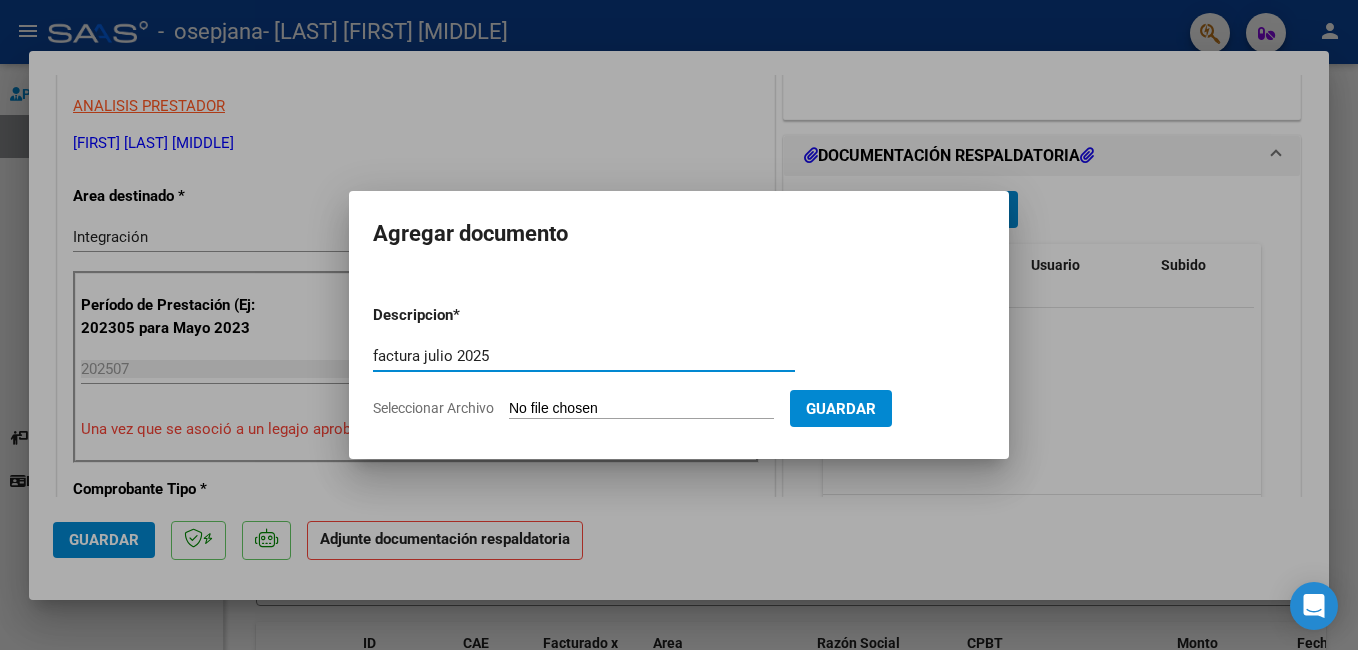 type on "factura julio 2025" 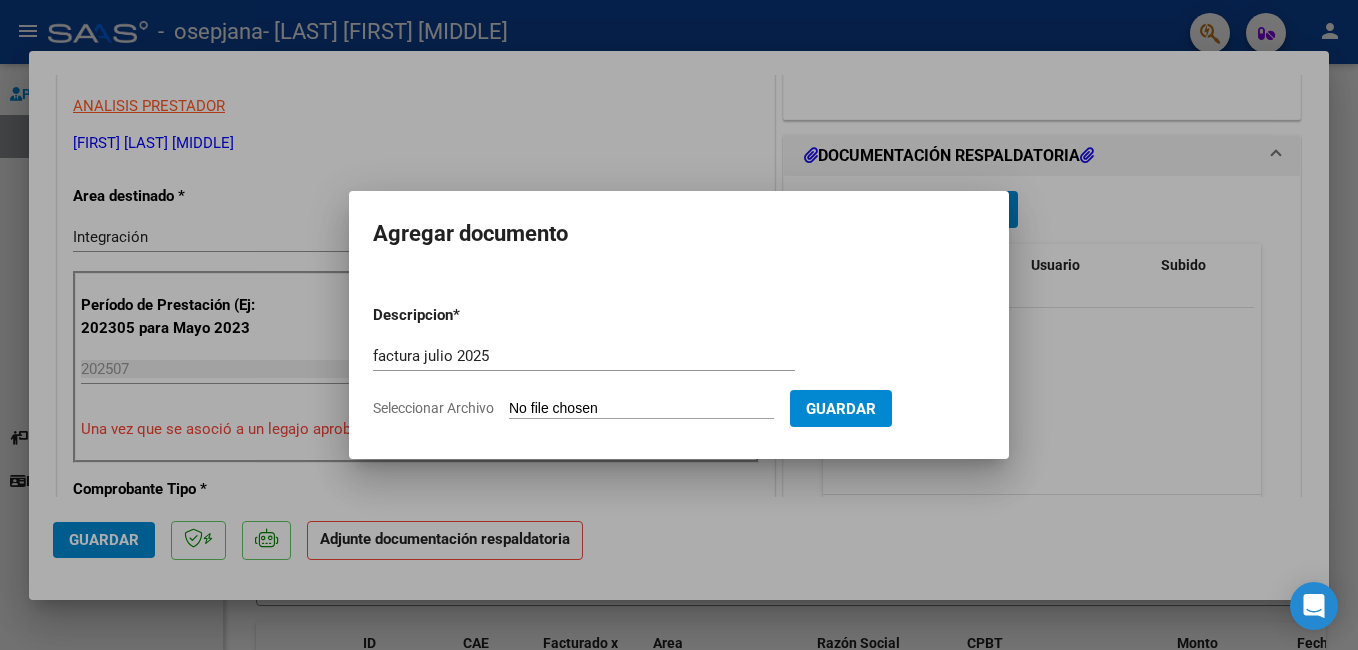 type on "C:\fakepath\20222276331_011_00001_00000355 FACTURA JULIO 2025 [LAST] [FIRST] [MIDDLE].pdf" 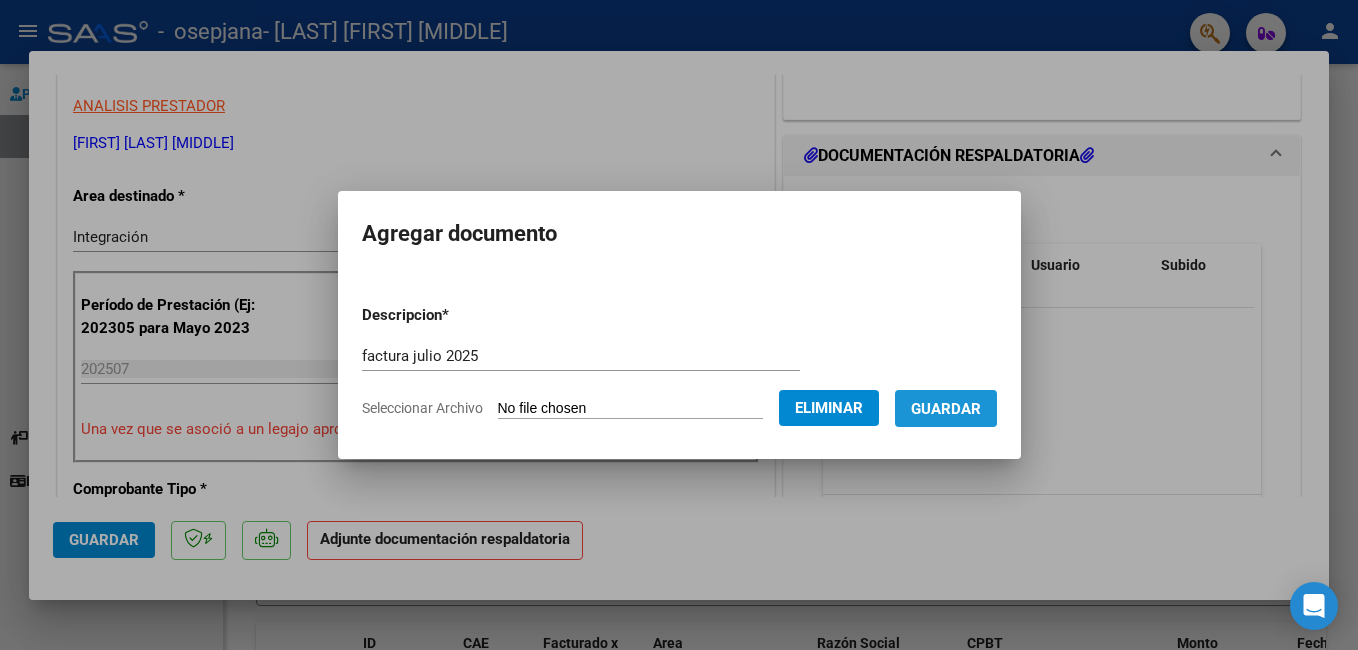 click on "Guardar" at bounding box center [946, 409] 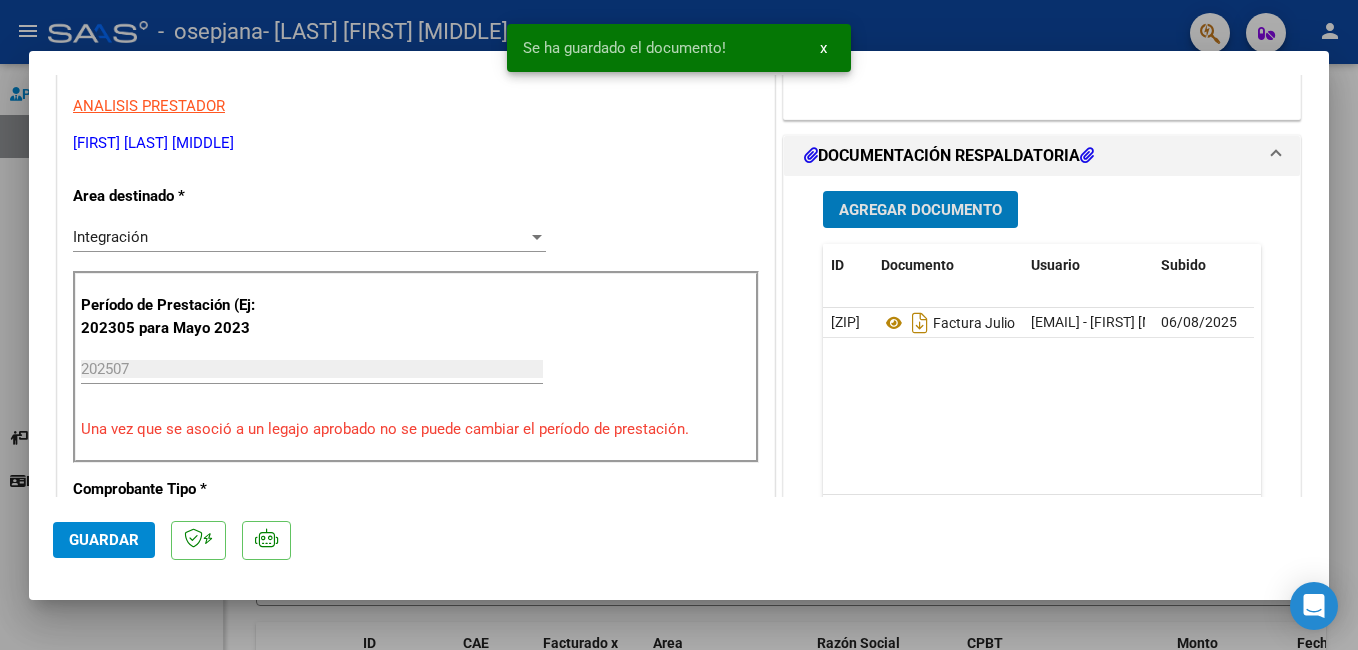 click on "Agregar Documento" at bounding box center [920, 210] 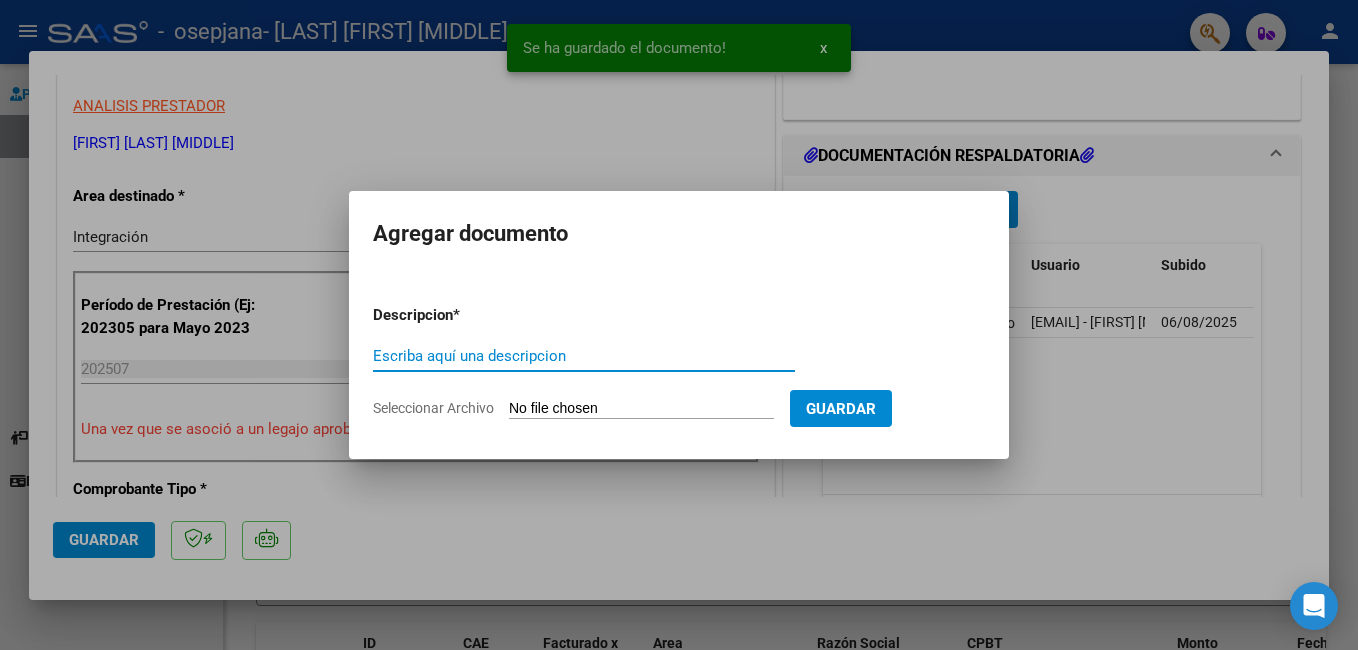 click on "Escriba aquí una descripcion" at bounding box center (584, 356) 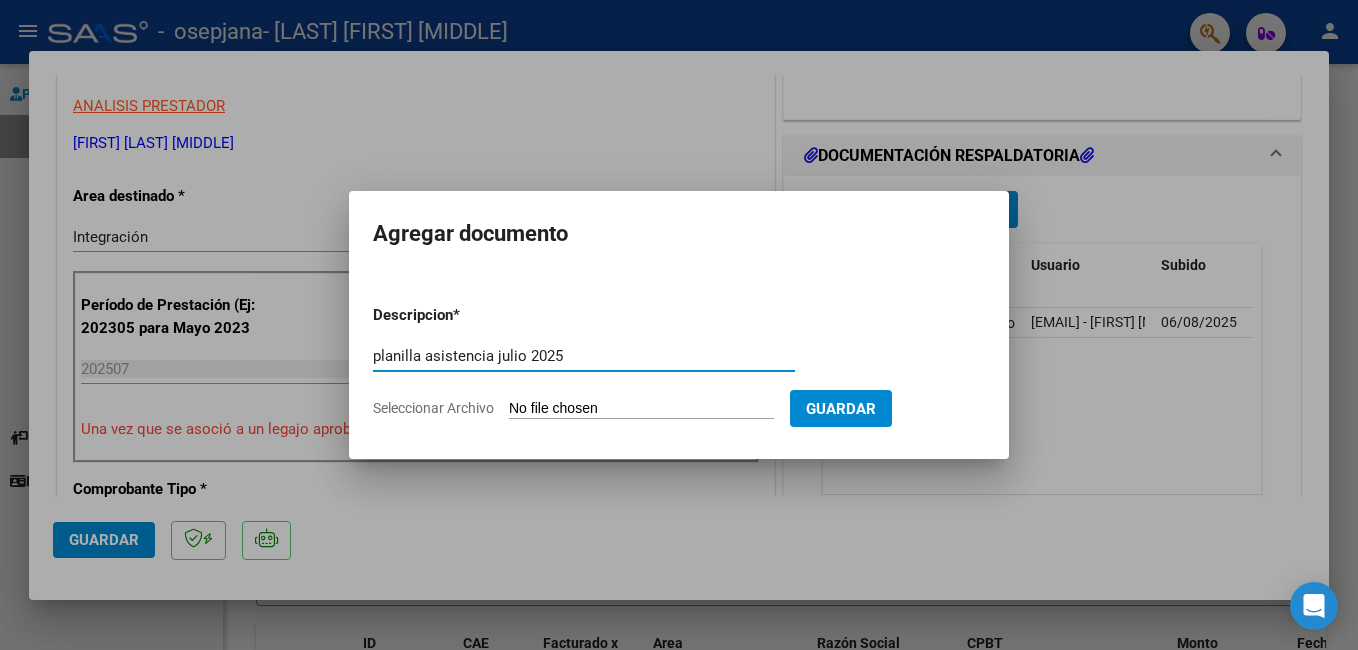 type on "planilla asistencia julio 2025" 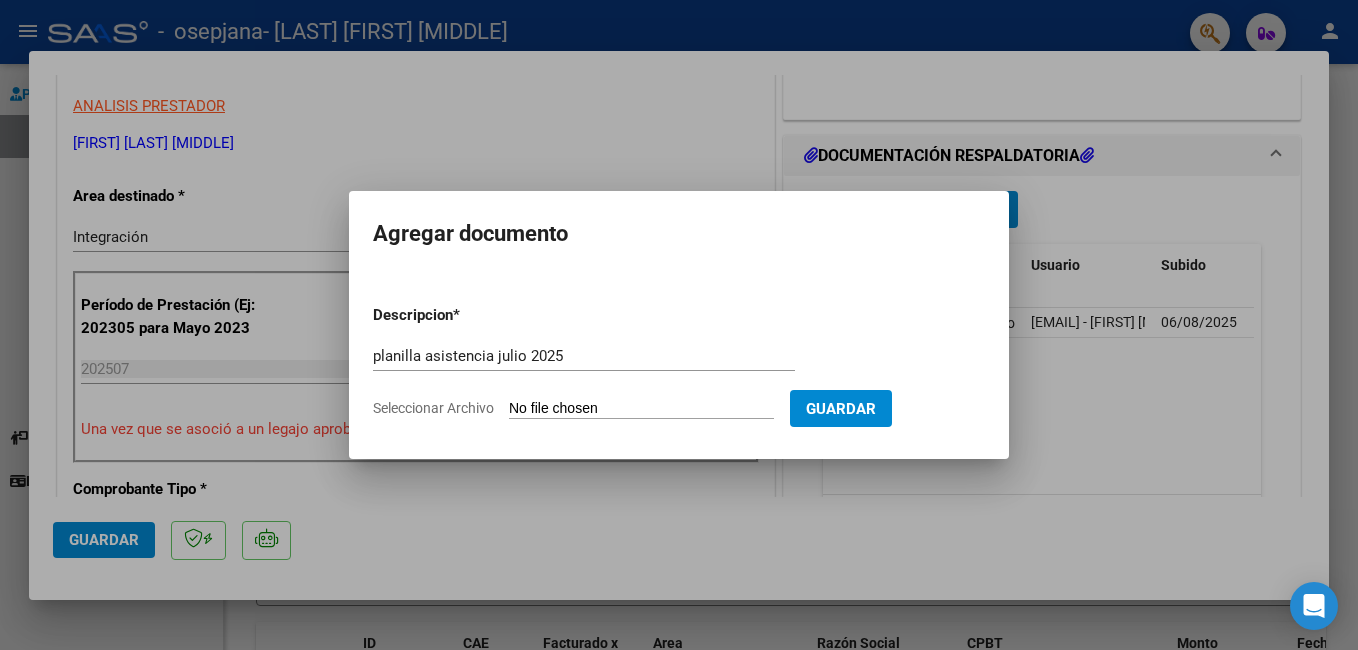 type on "C:\fakepath\planilla asistencia julio 2025 [LAST].pdf" 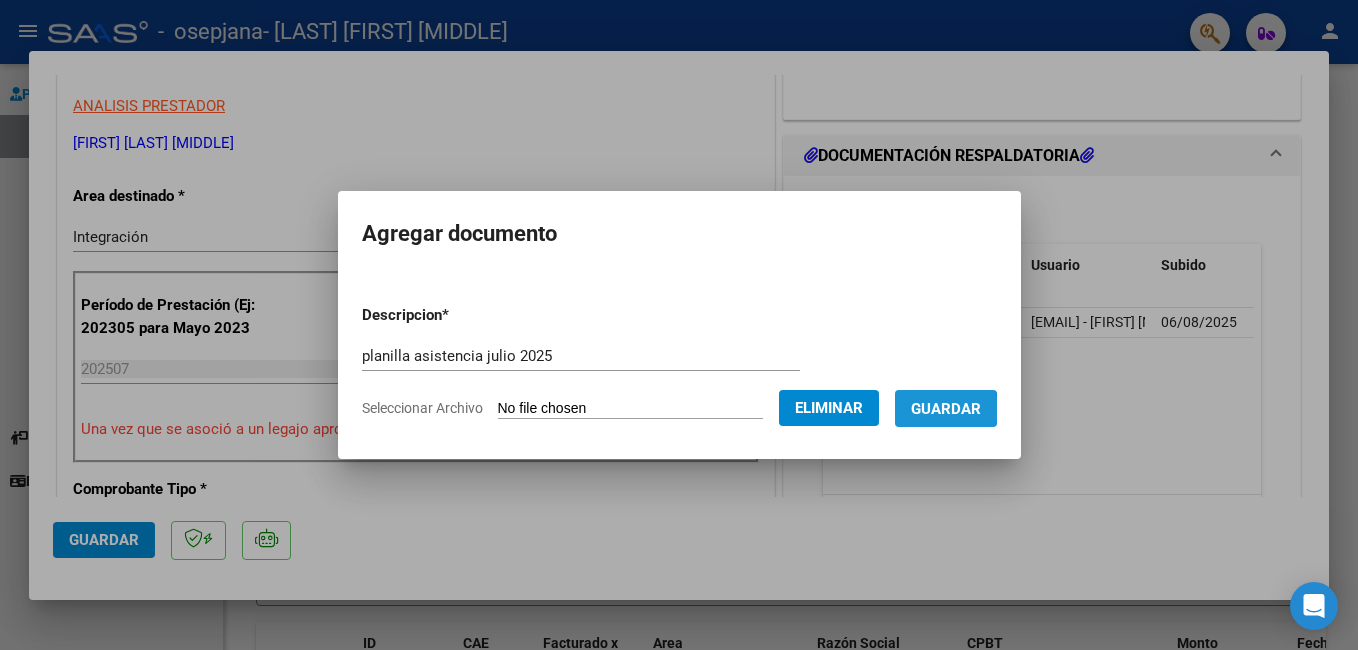 click on "Guardar" at bounding box center (946, 409) 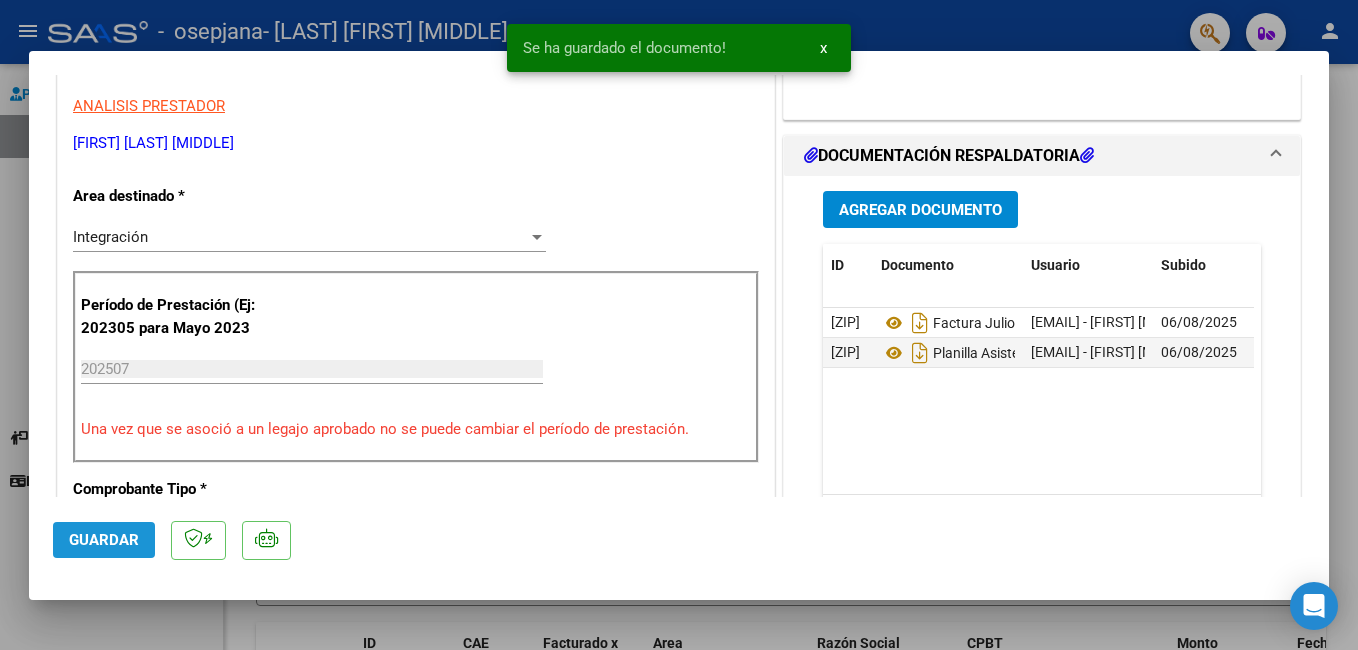 click on "Guardar" 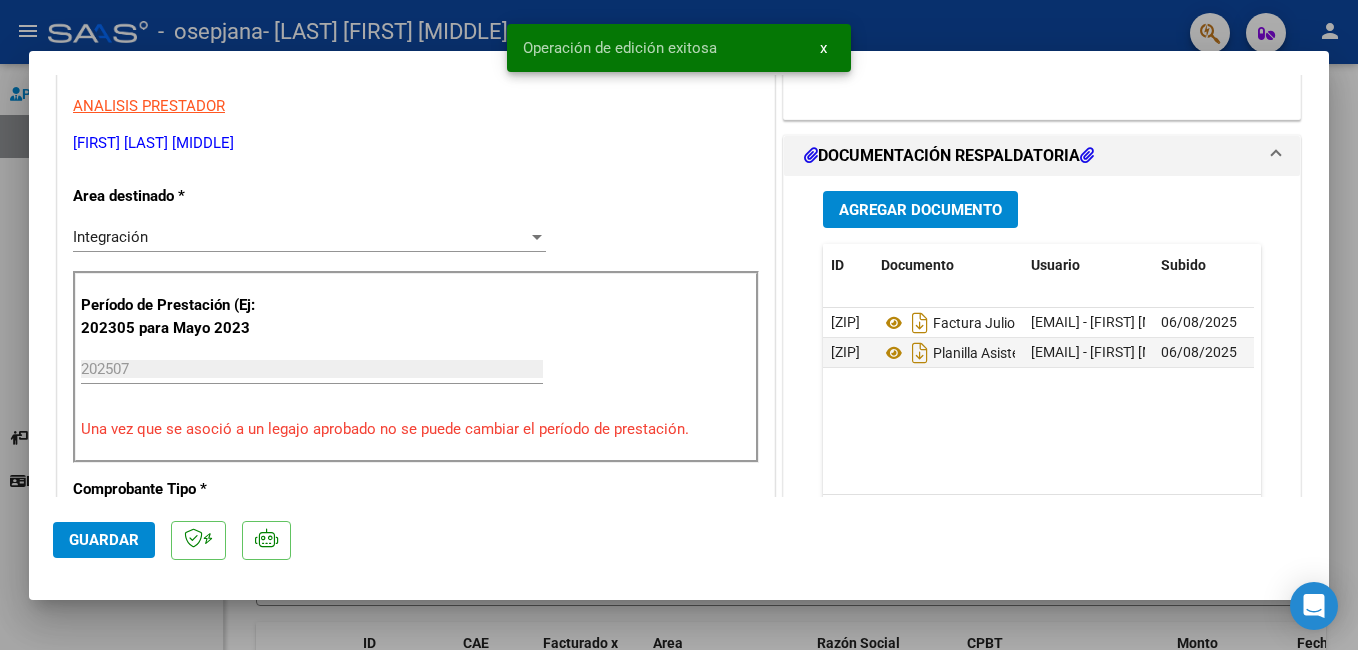 scroll, scrollTop: 0, scrollLeft: 0, axis: both 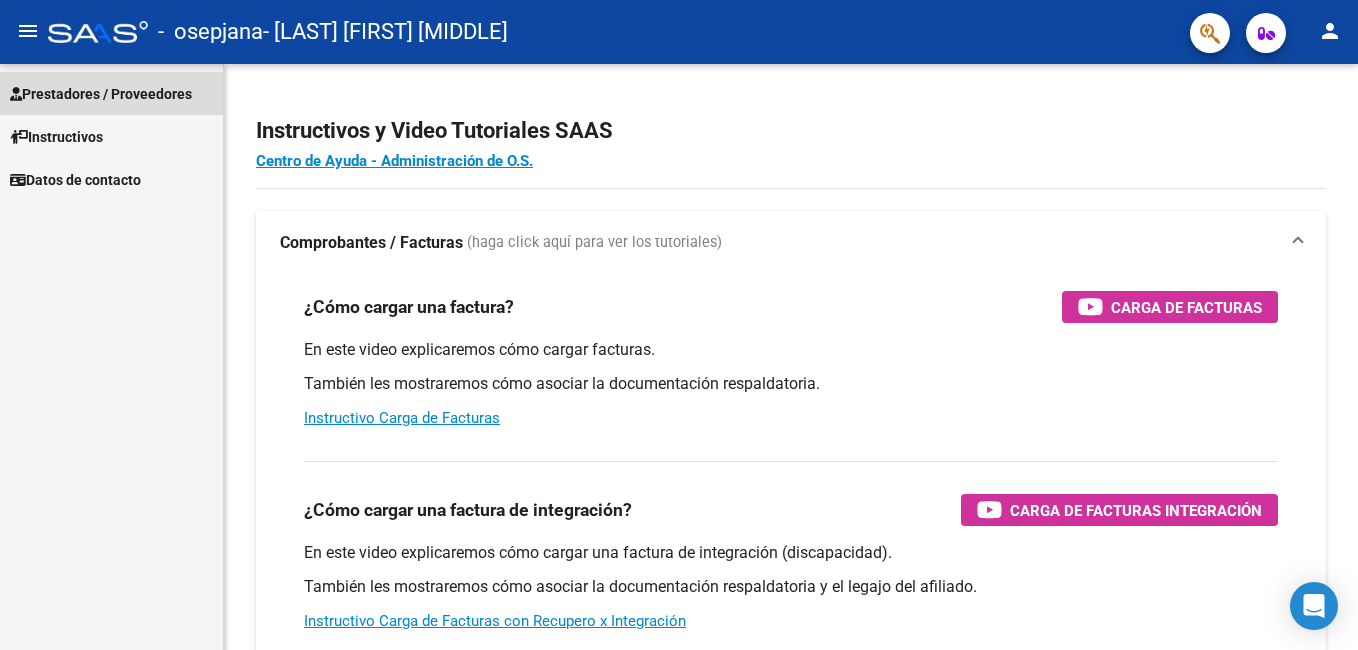 click on "Prestadores / Proveedores" at bounding box center (101, 94) 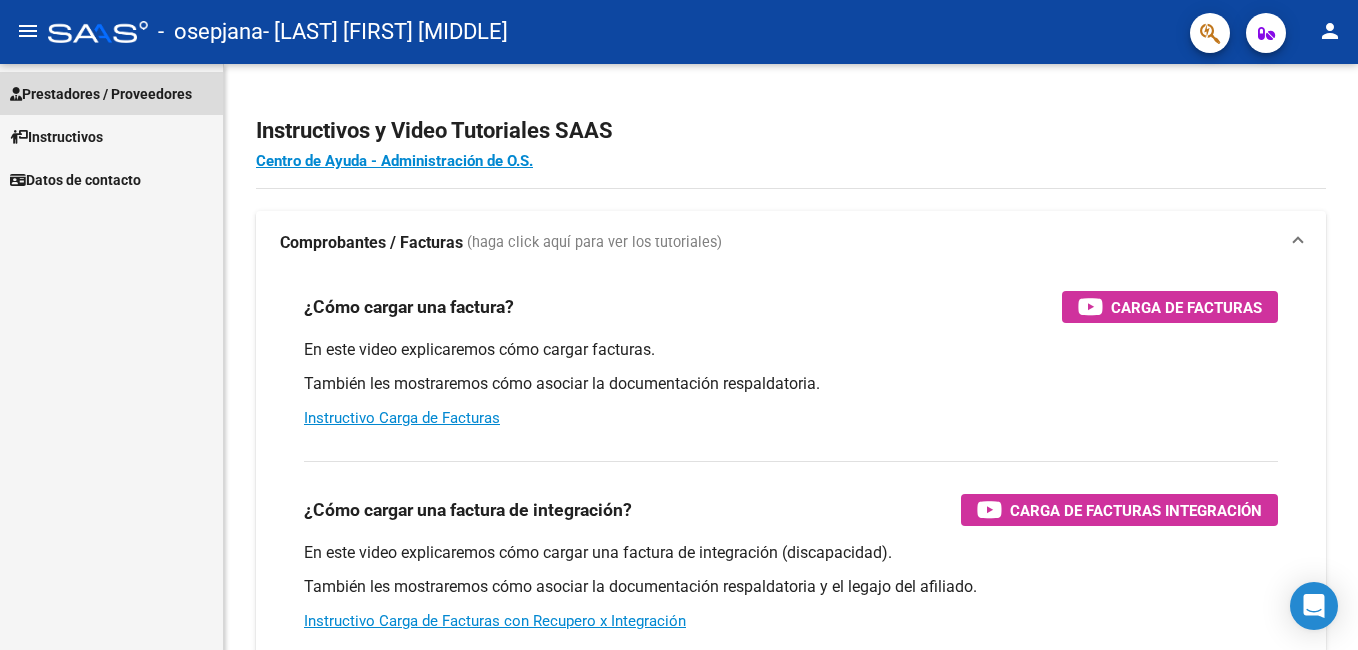 click on "Prestadores / Proveedores" at bounding box center (101, 94) 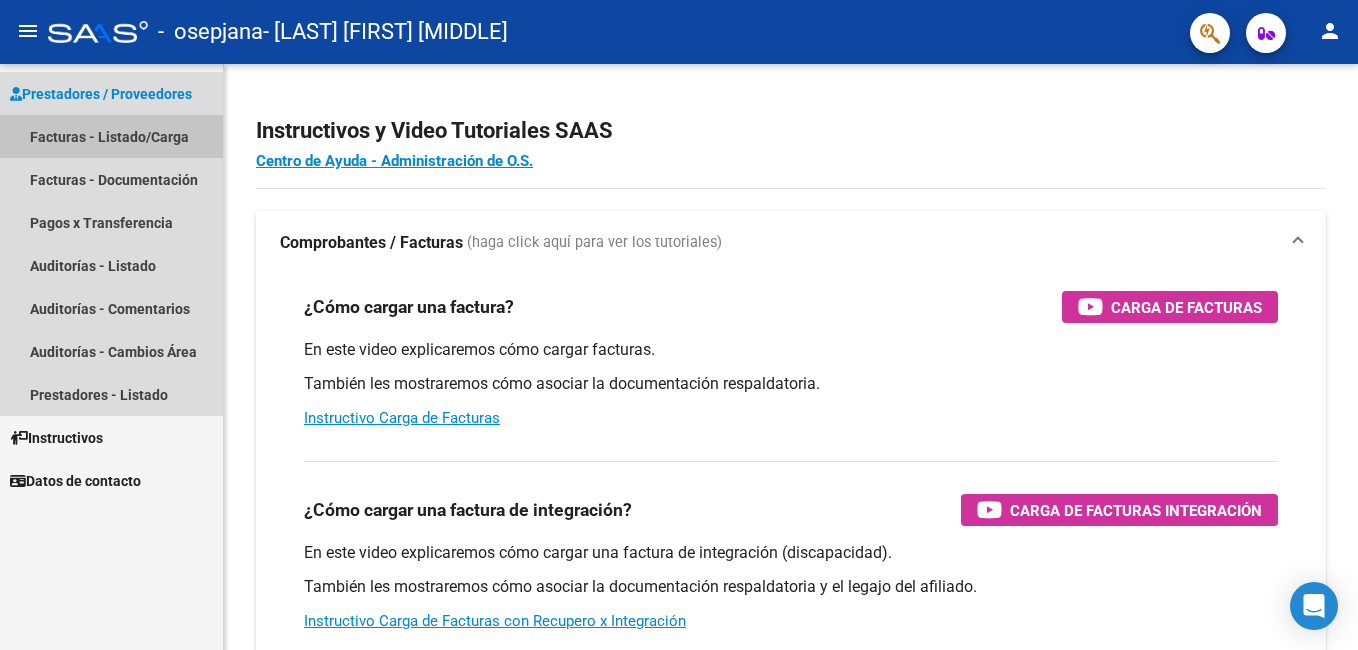 click on "Facturas - Listado/Carga" at bounding box center [111, 136] 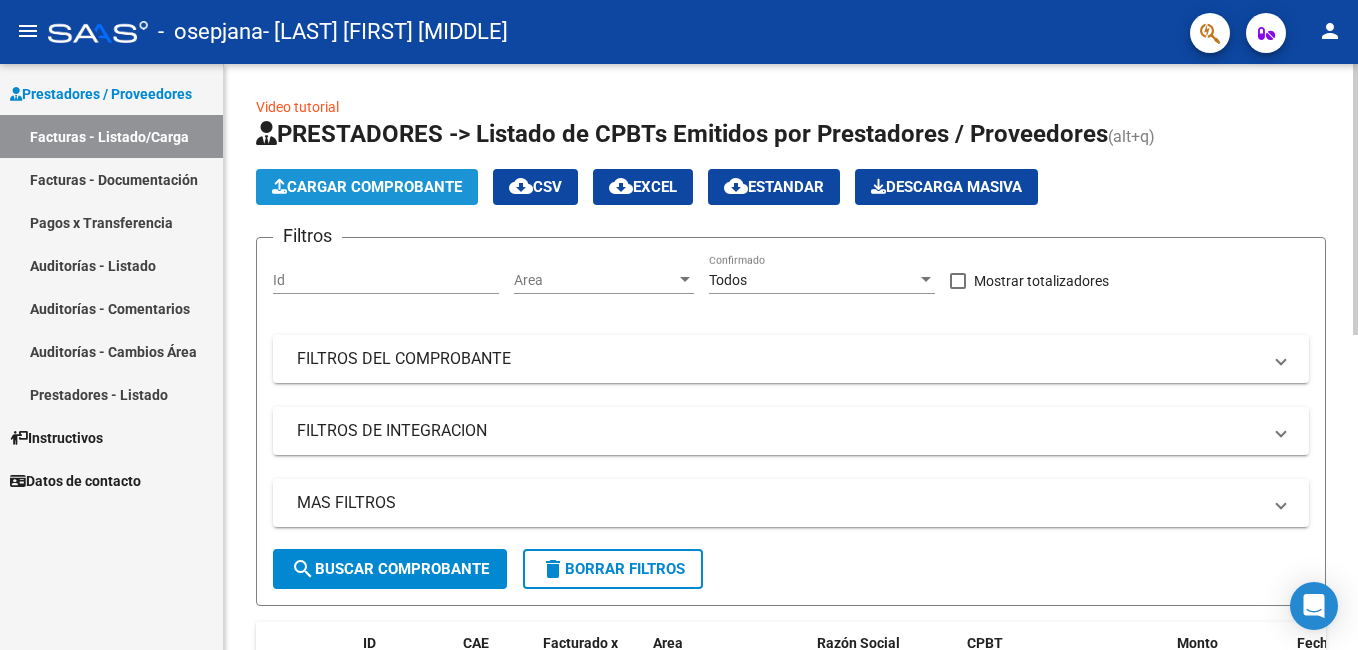 click on "Cargar Comprobante" 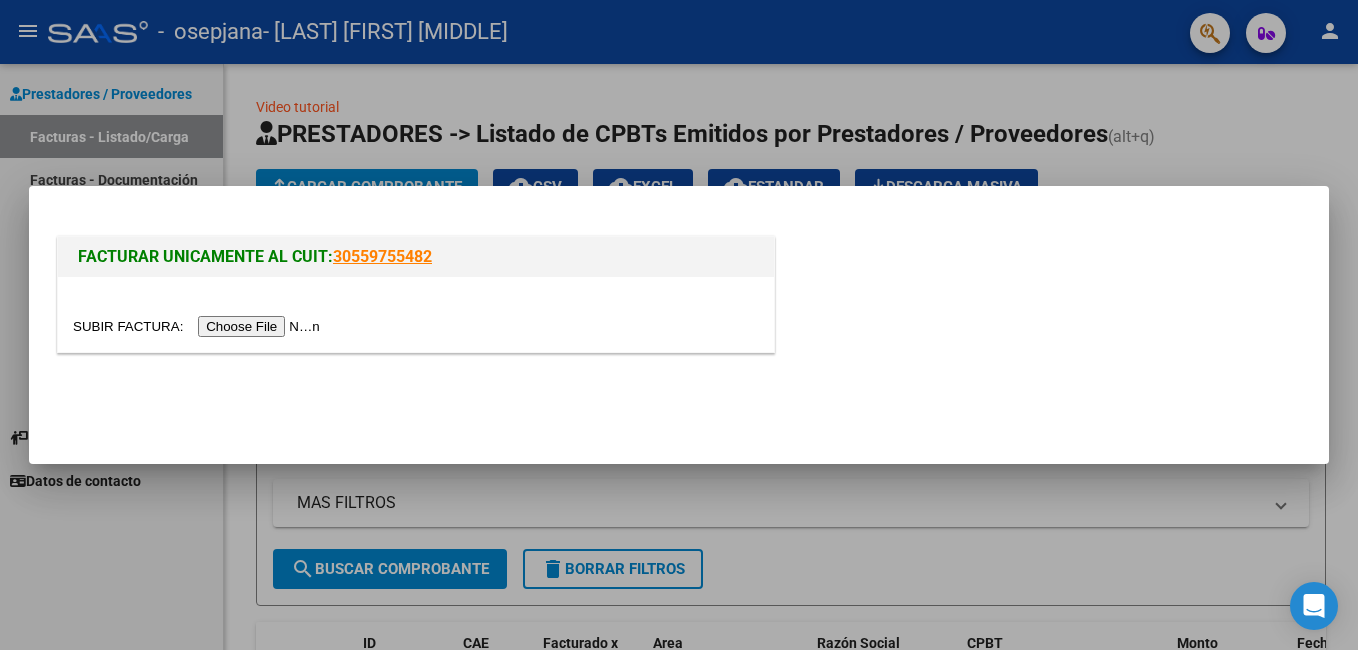 click at bounding box center [199, 326] 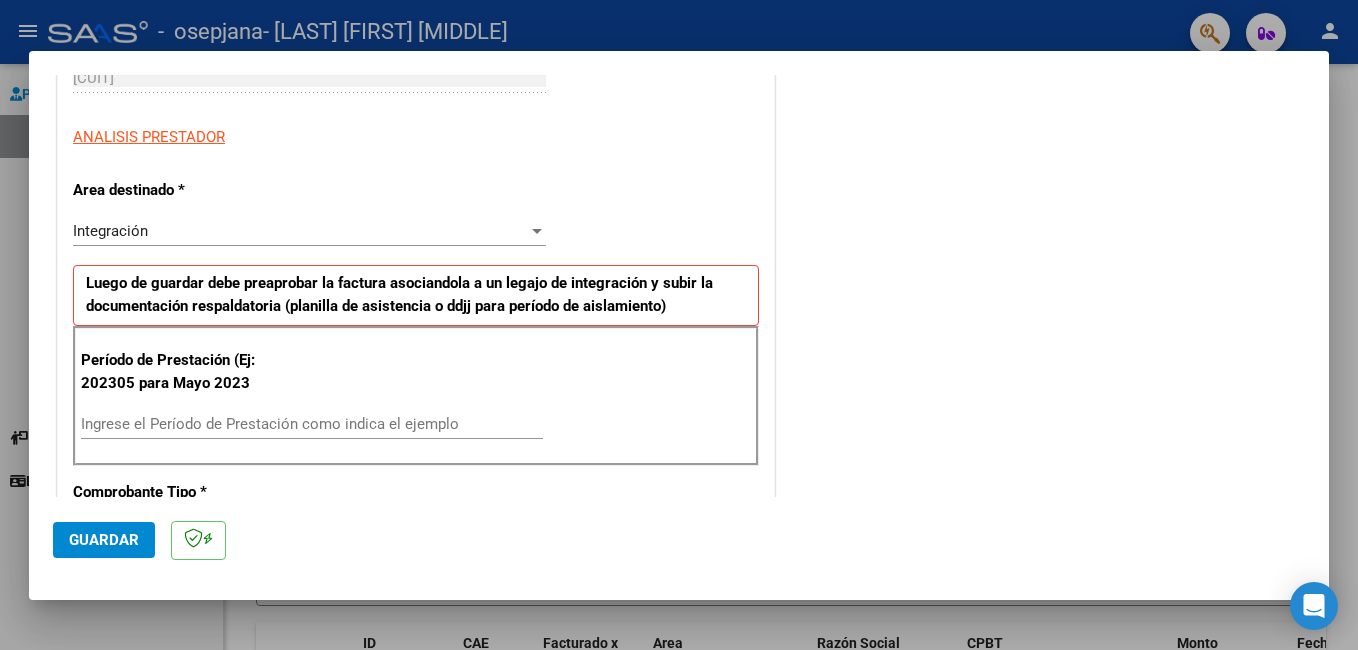 scroll, scrollTop: 400, scrollLeft: 0, axis: vertical 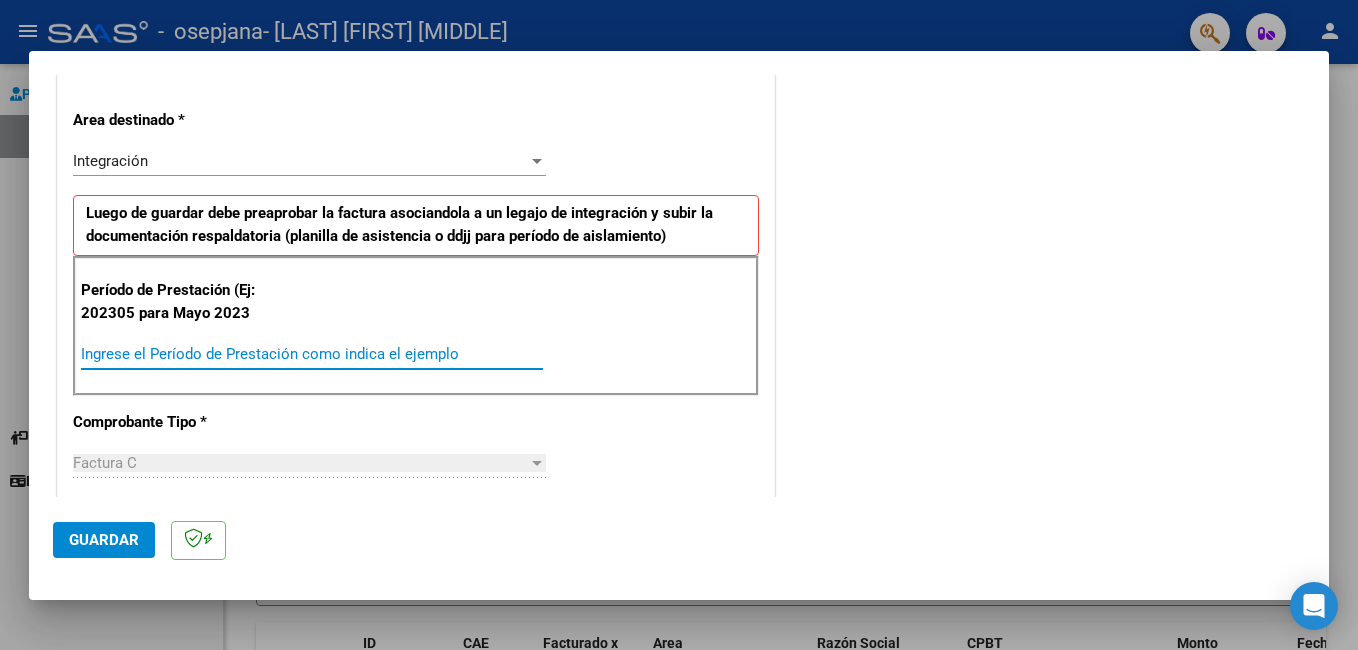 click on "Ingrese el Período de Prestación como indica el ejemplo" at bounding box center [312, 354] 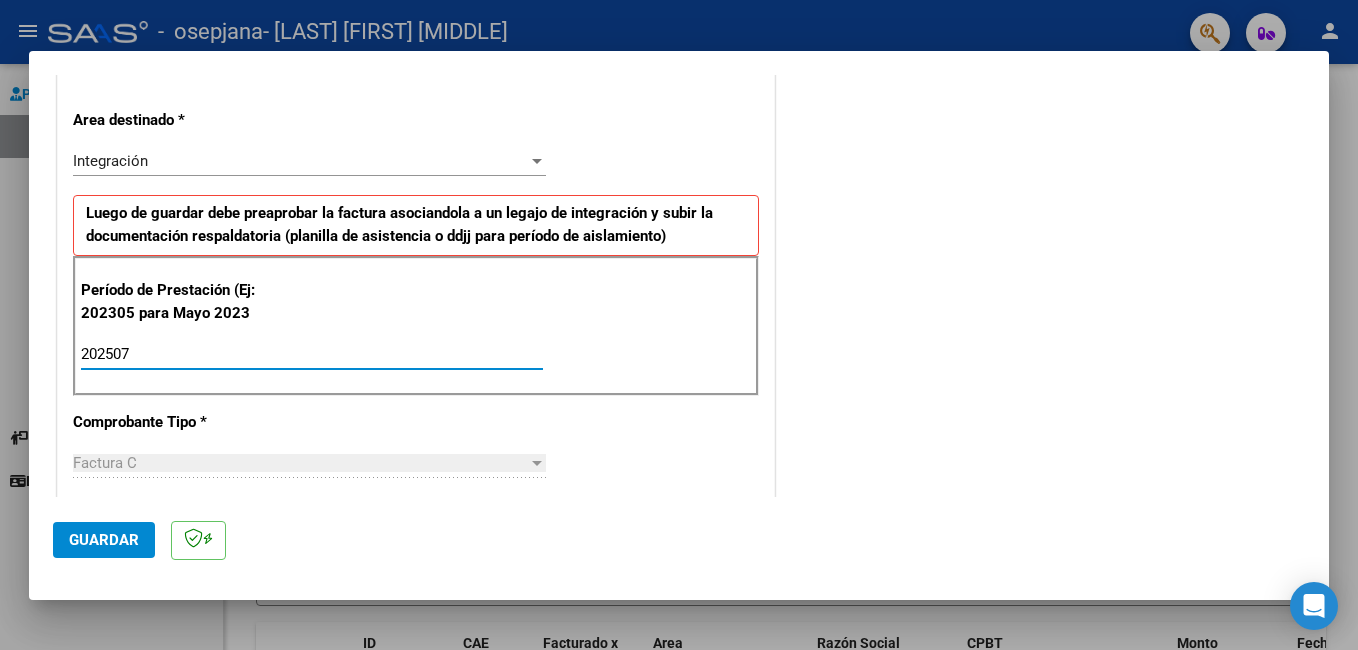 type on "202507" 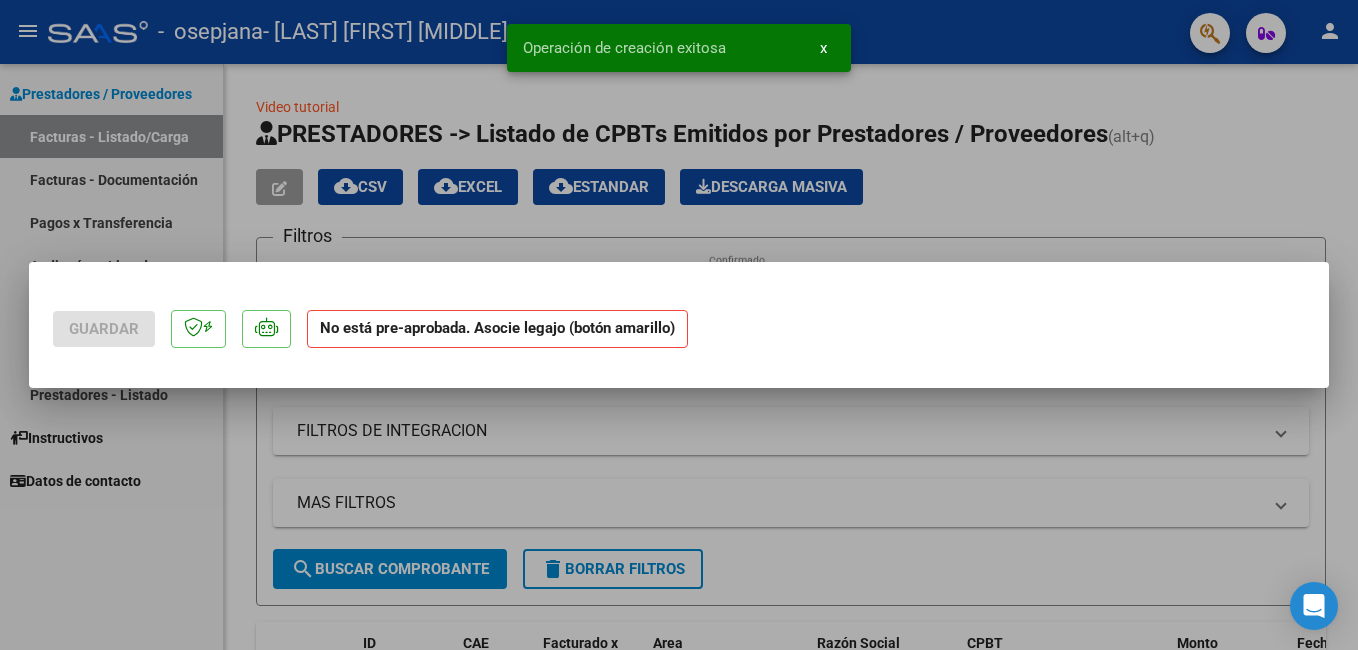 scroll, scrollTop: 0, scrollLeft: 0, axis: both 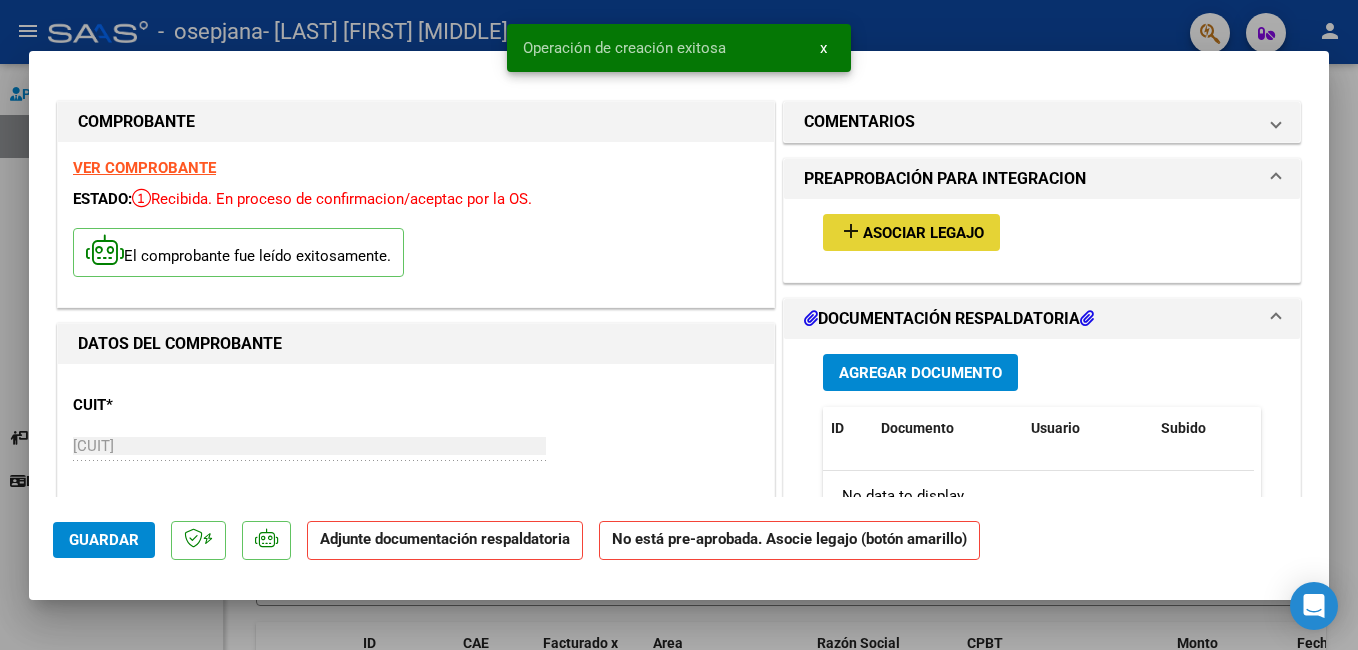 click on "Asociar Legajo" at bounding box center [923, 233] 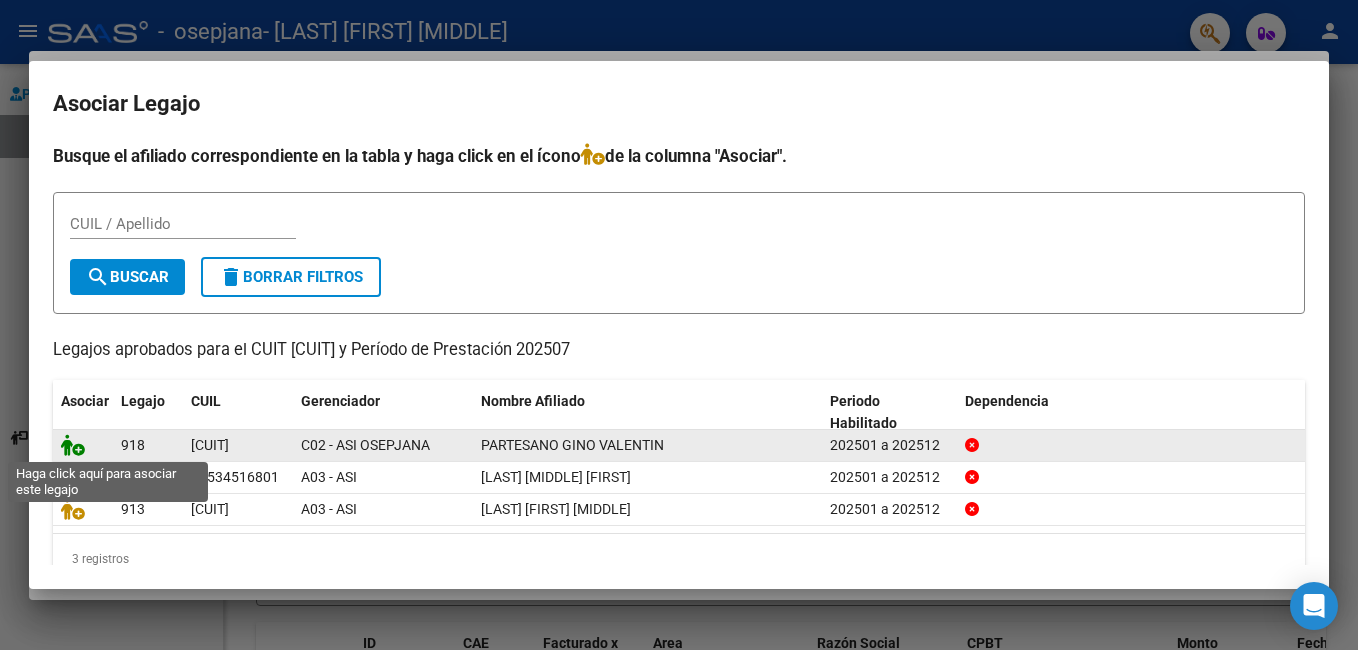 click 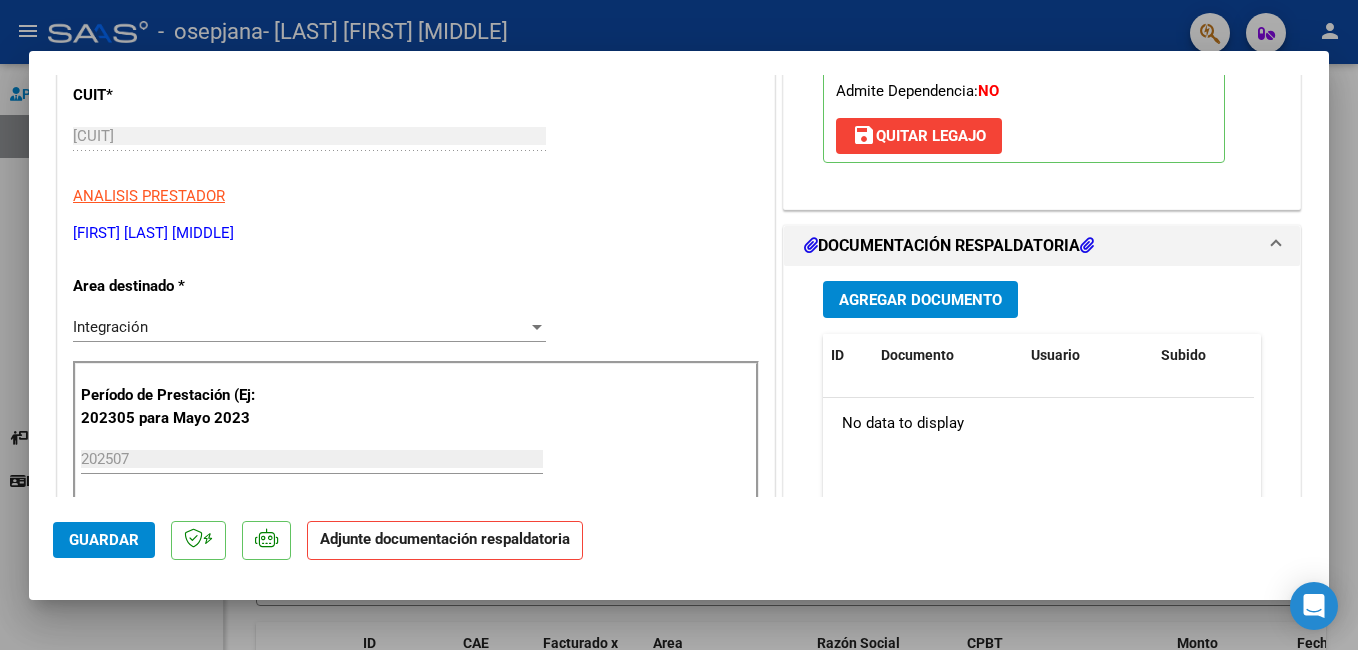 scroll, scrollTop: 324, scrollLeft: 0, axis: vertical 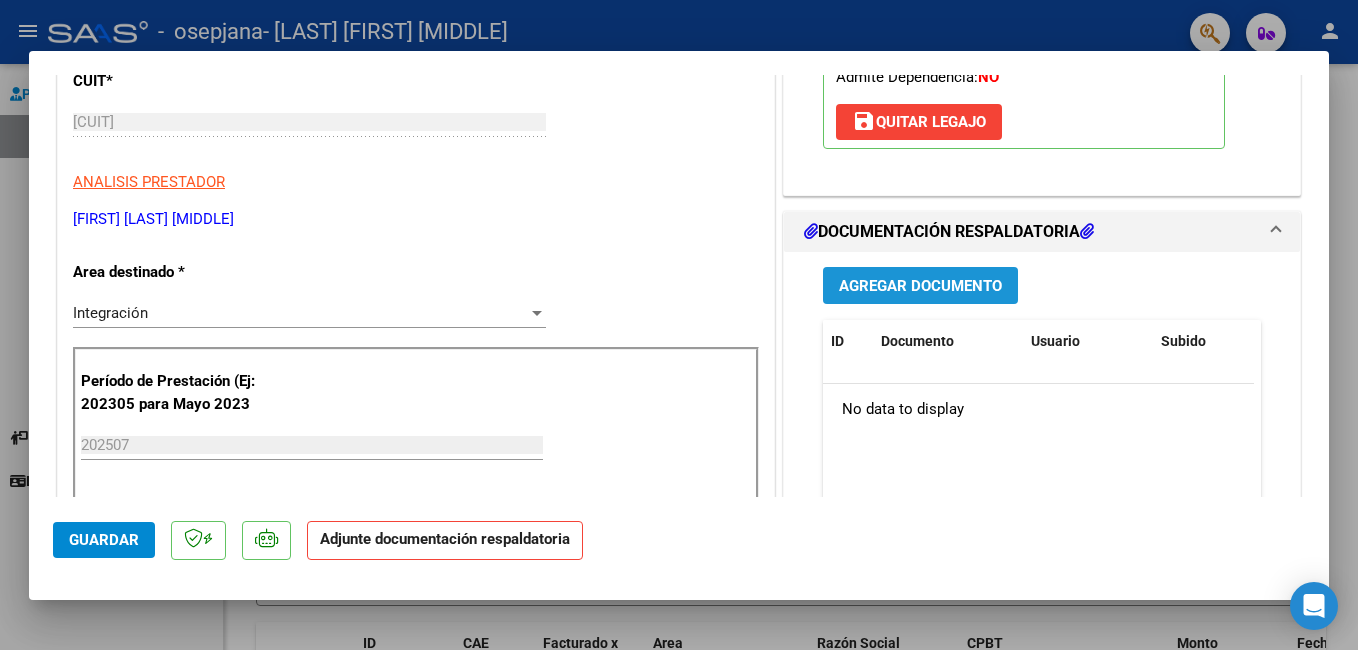 click on "Agregar Documento" at bounding box center (920, 286) 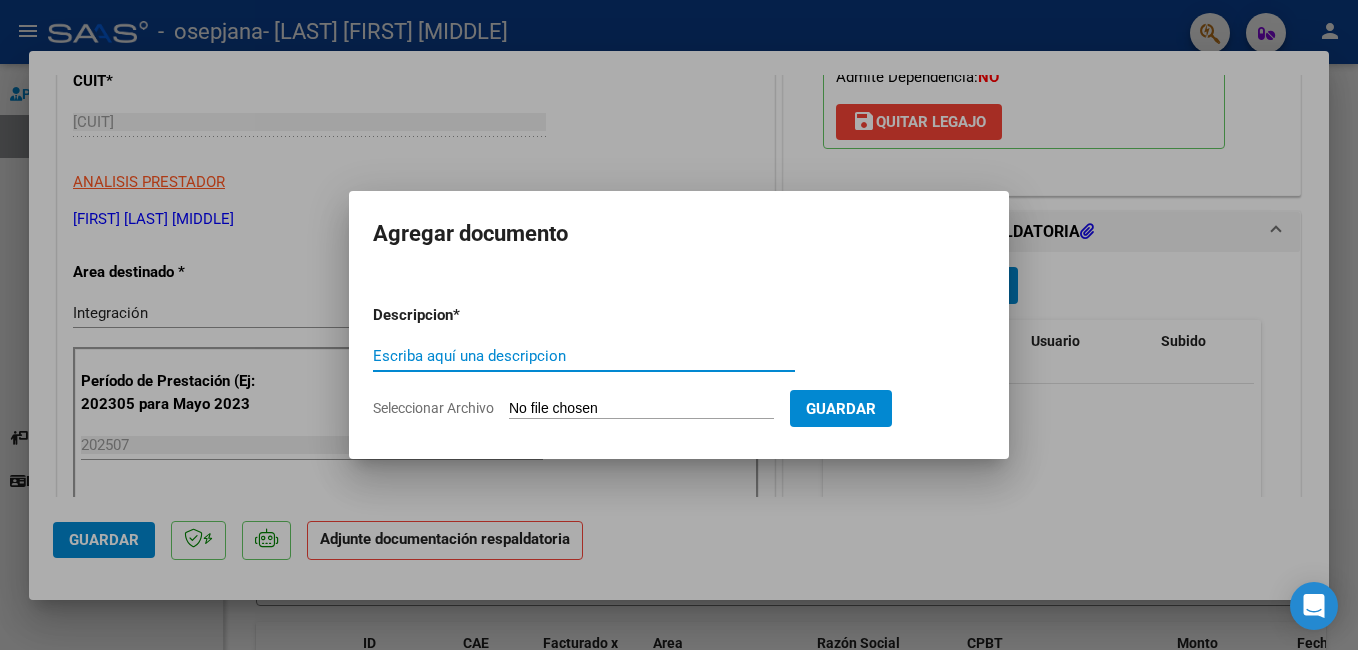 click on "Escriba aquí una descripcion" at bounding box center [584, 356] 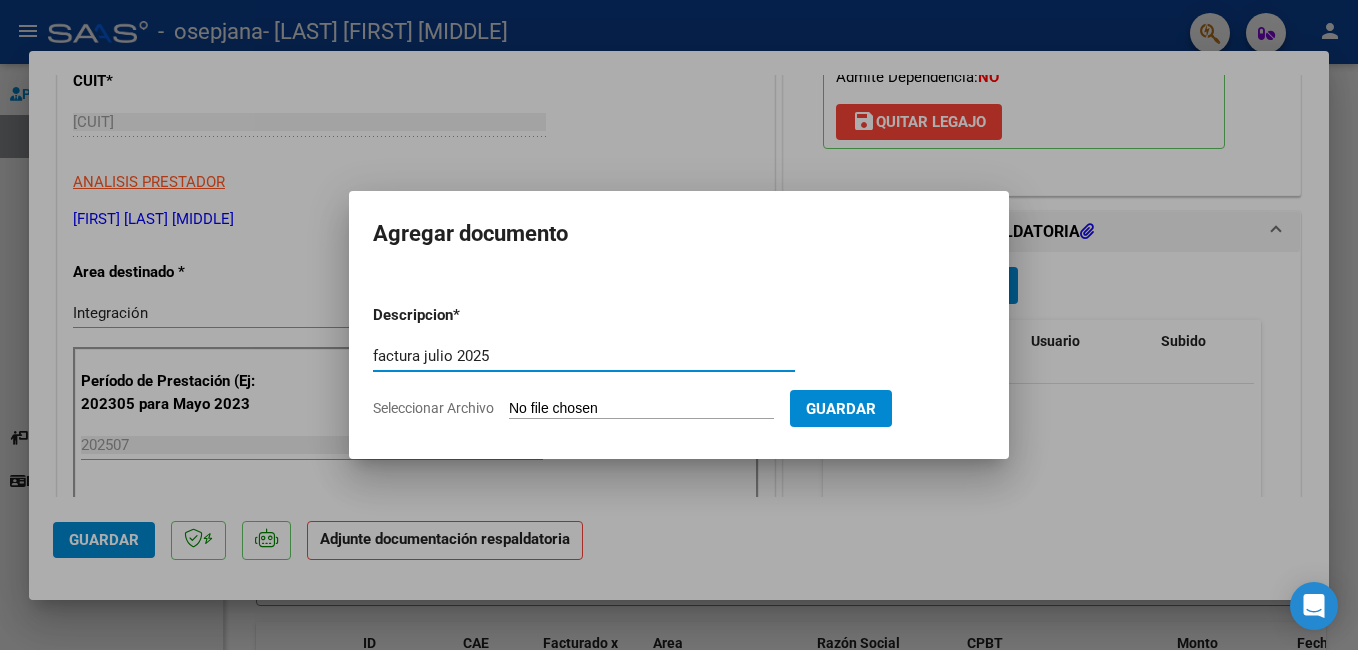 type on "factura julio 2025" 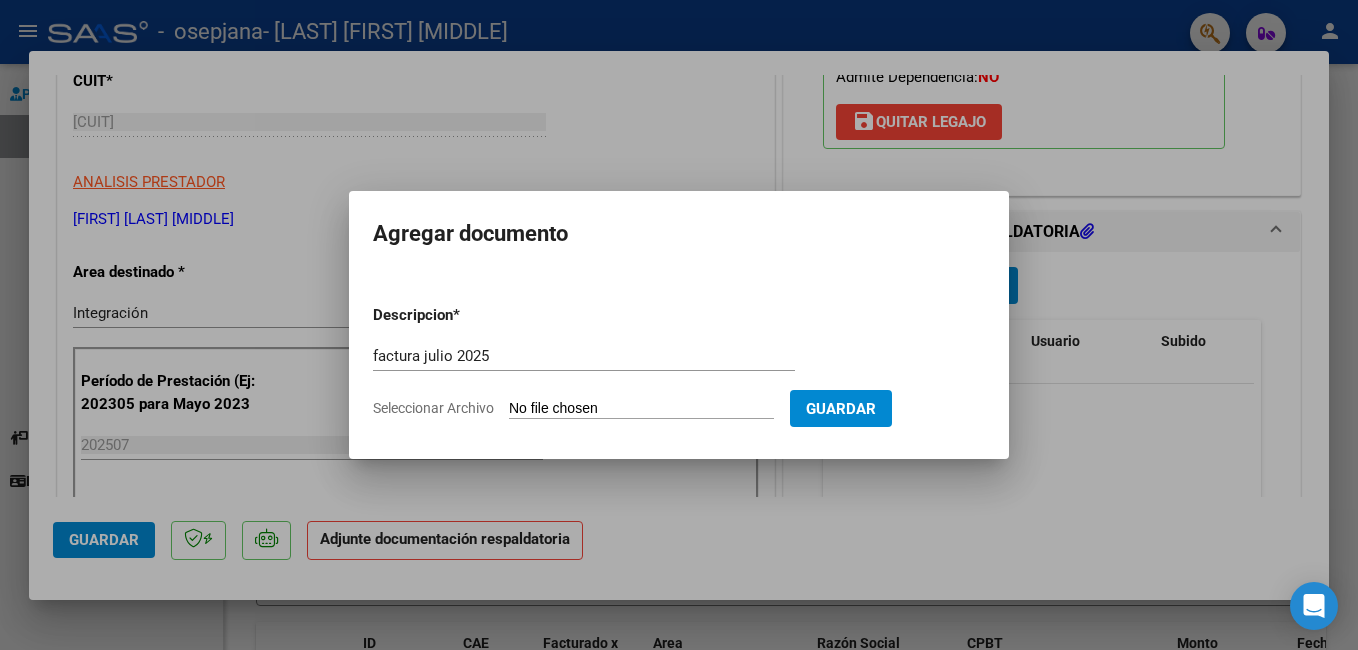 click on "Seleccionar Archivo" 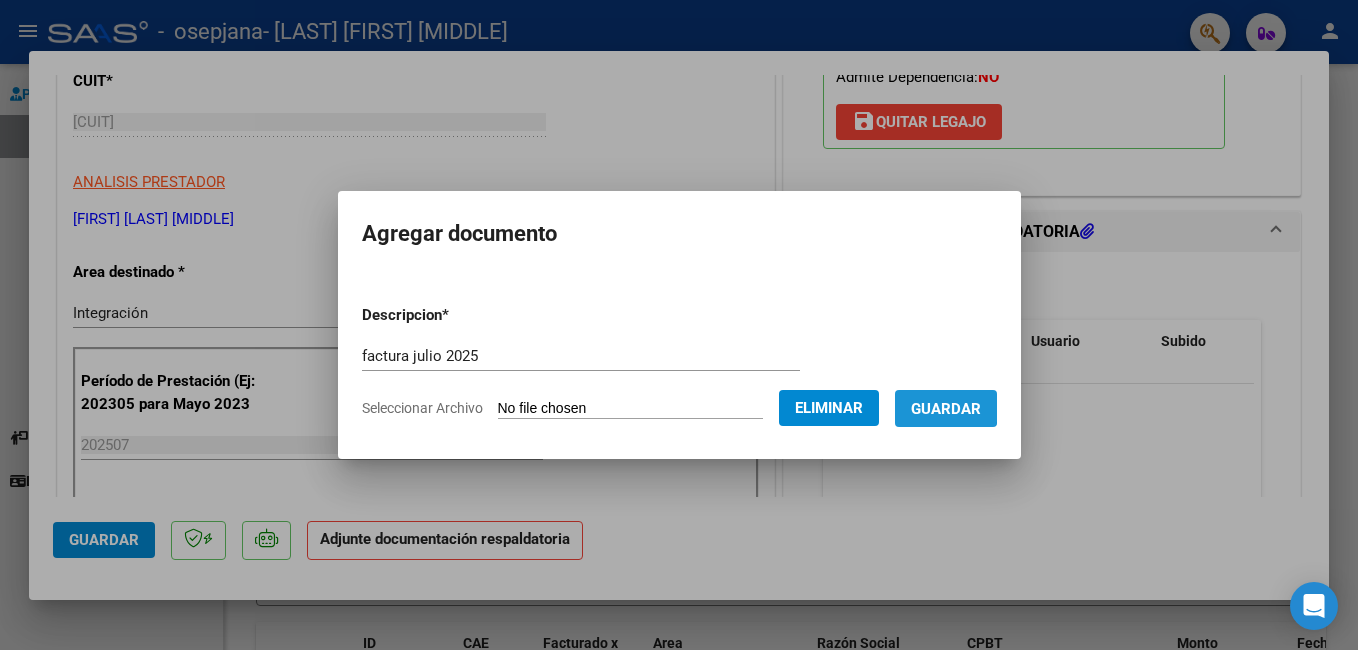 click on "Guardar" at bounding box center [946, 409] 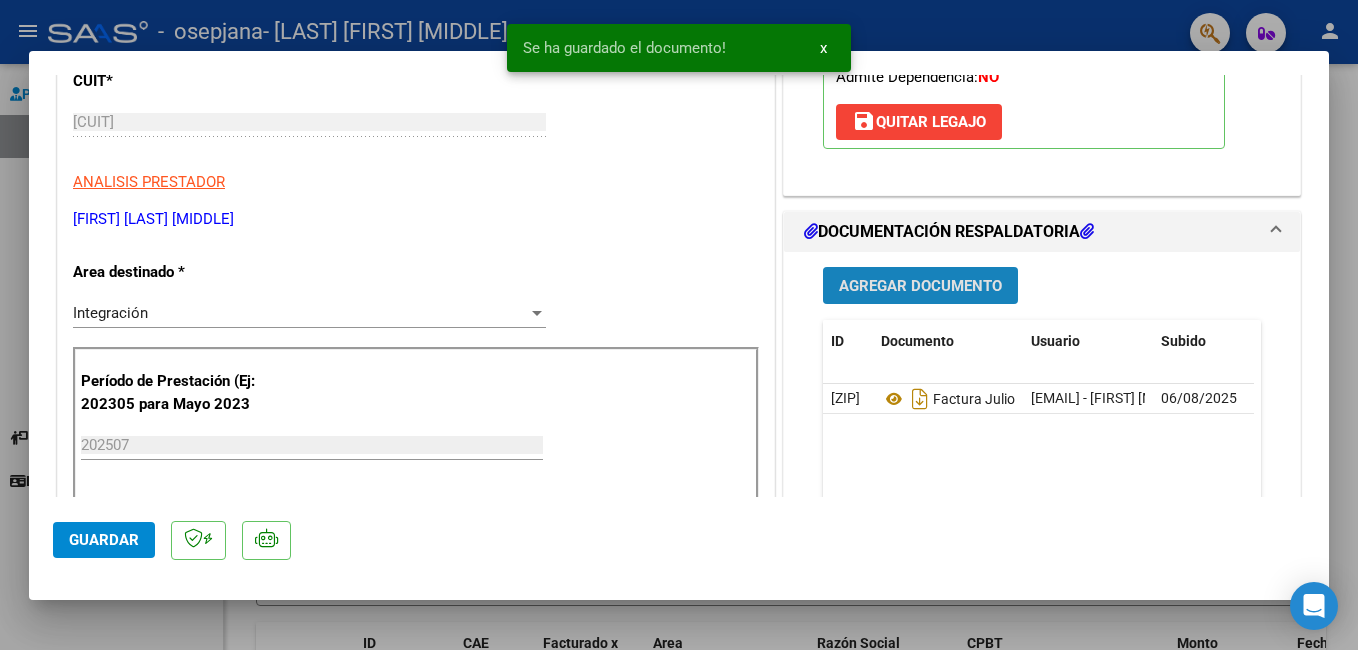 click on "Agregar Documento" at bounding box center (920, 286) 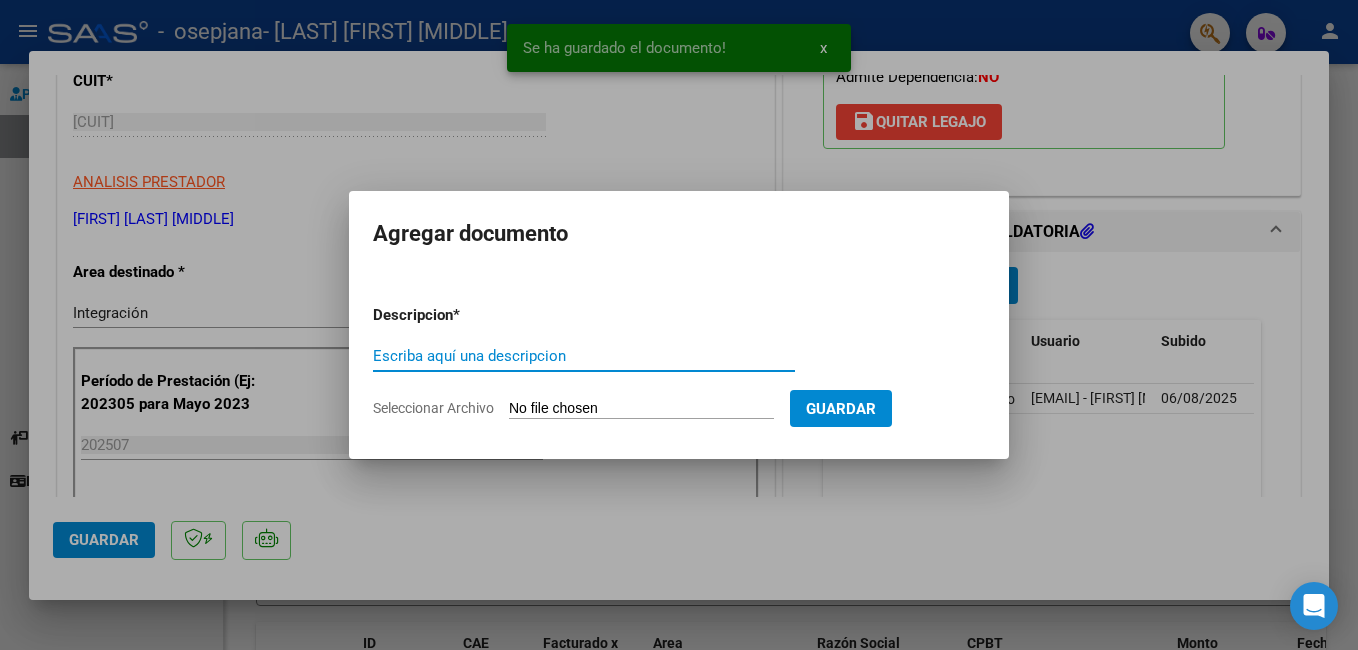 click on "Escriba aquí una descripcion" at bounding box center (584, 356) 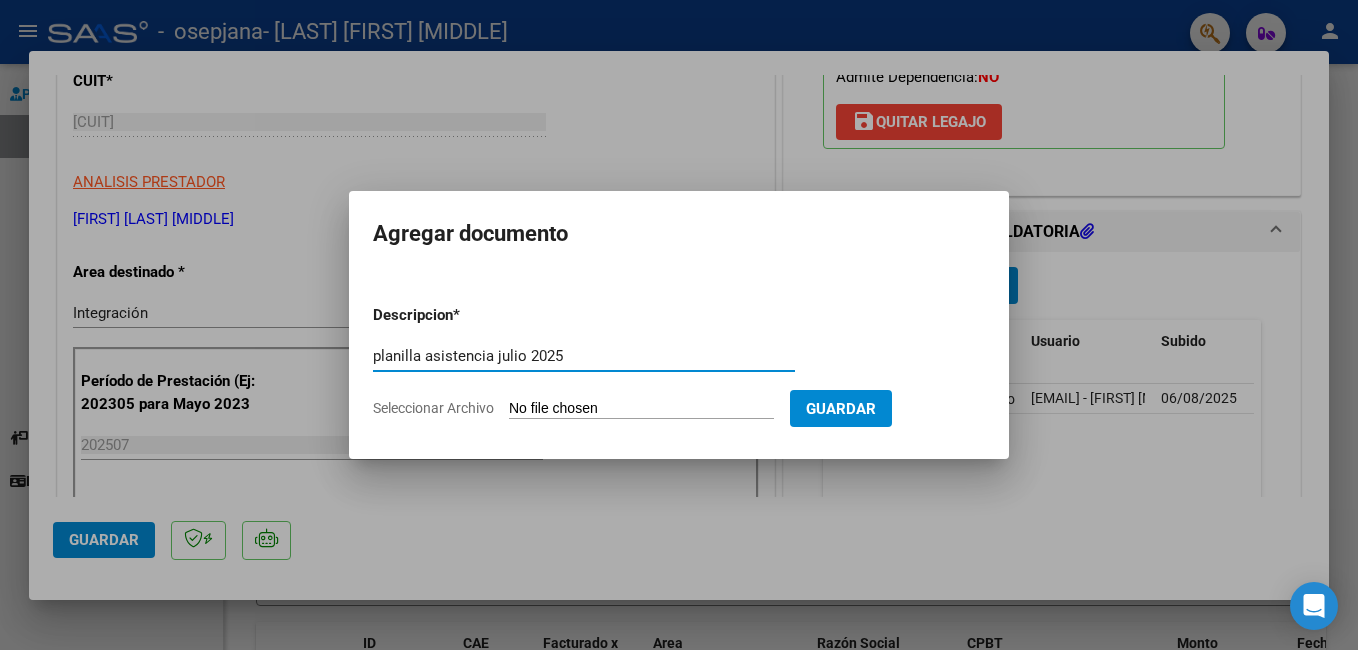 type on "planilla asistencia julio 2025" 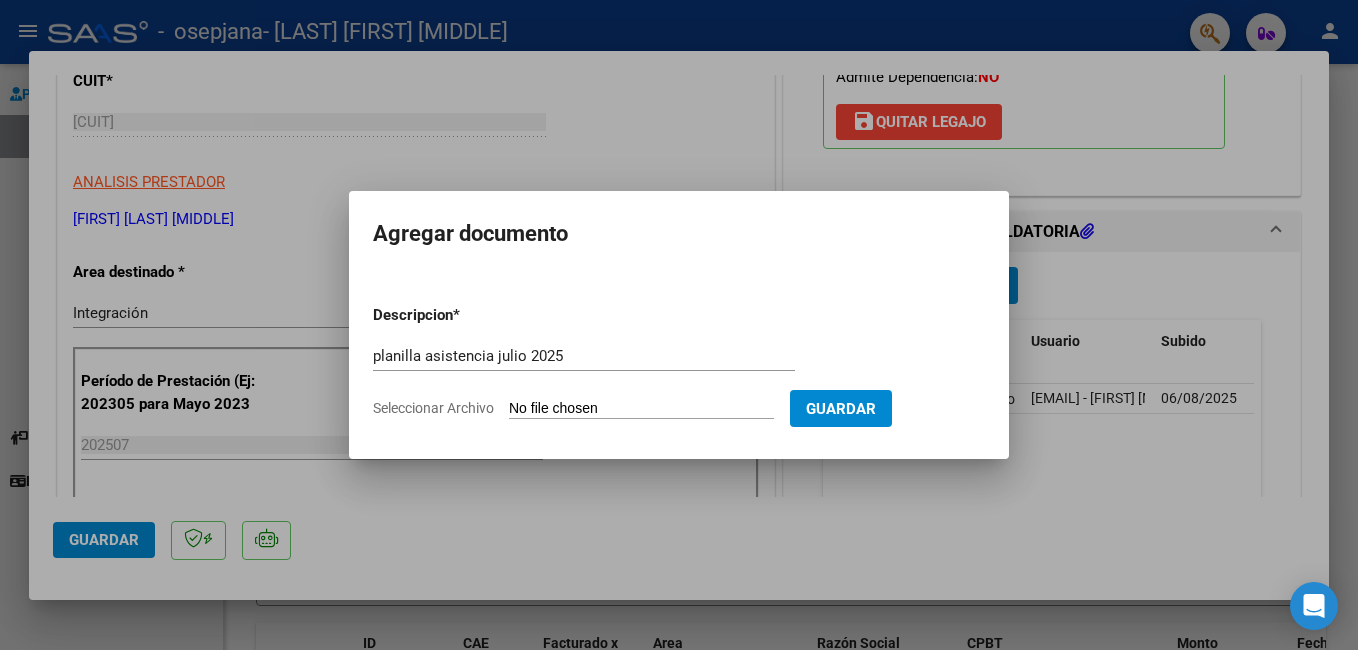 type on "C:\fakepath\planilla asistencia julio 2025 [LAST].pdf" 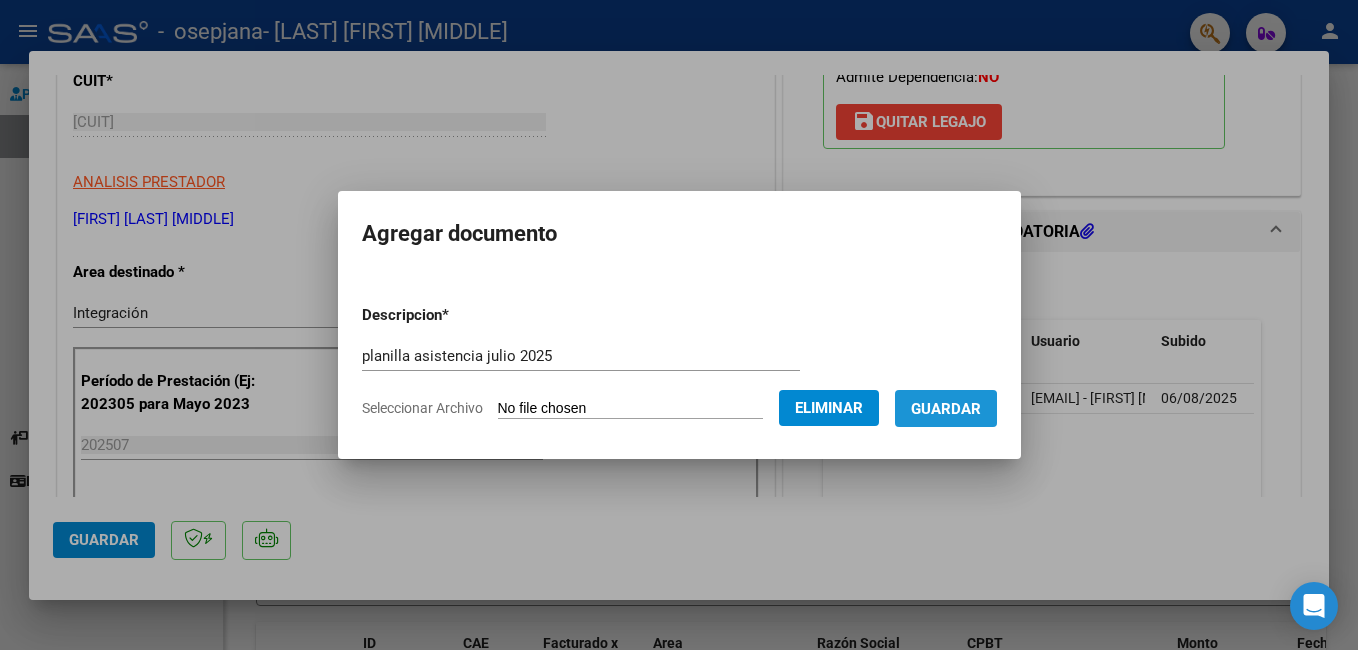 click on "Guardar" at bounding box center [946, 409] 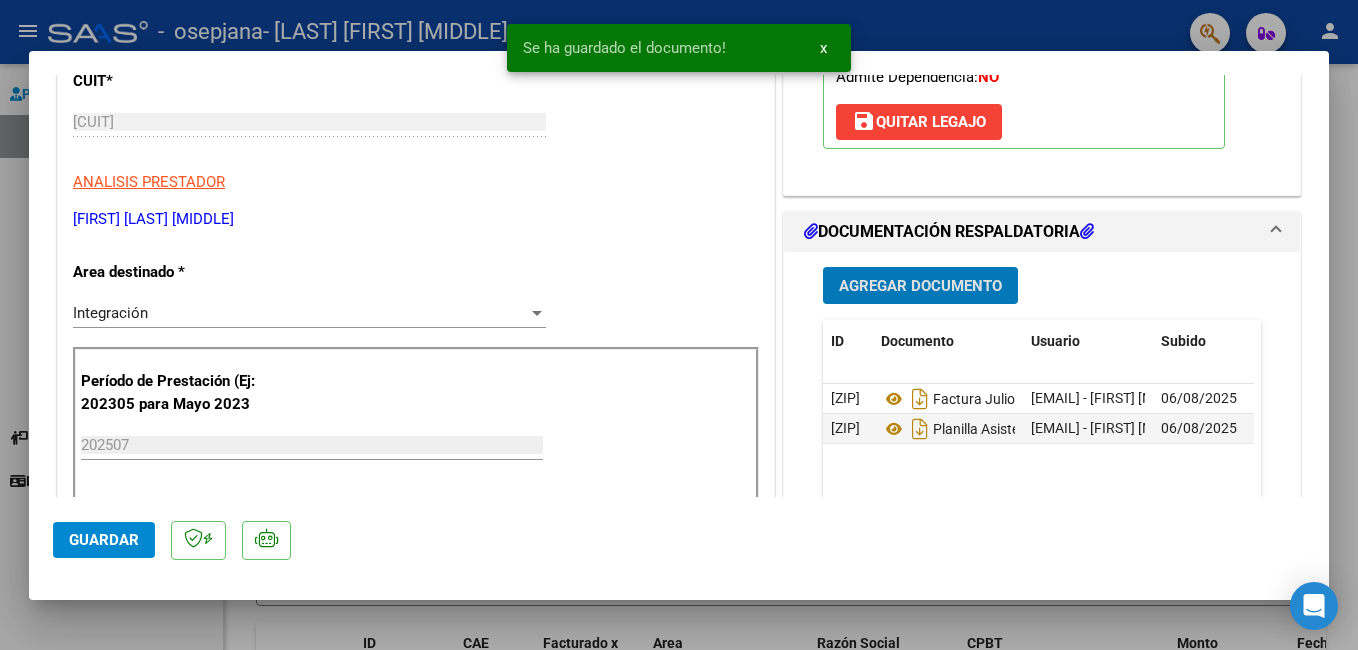 click on "Guardar" 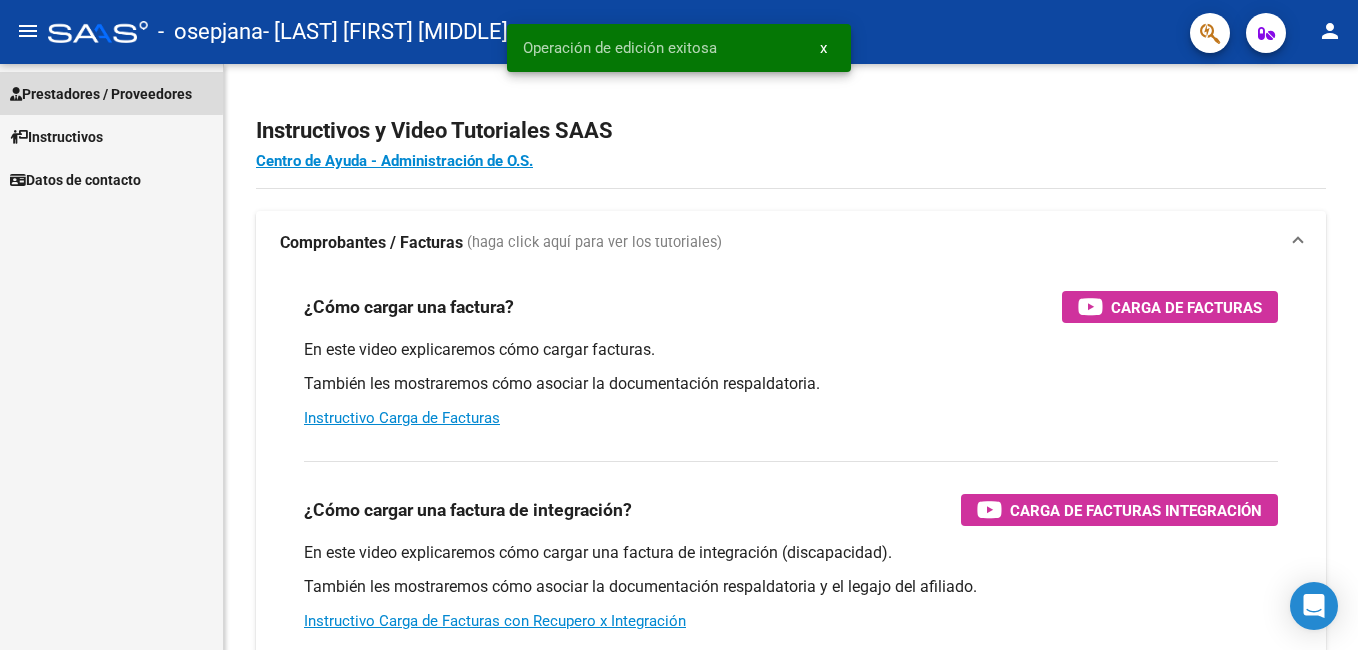 click on "Prestadores / Proveedores" at bounding box center (101, 94) 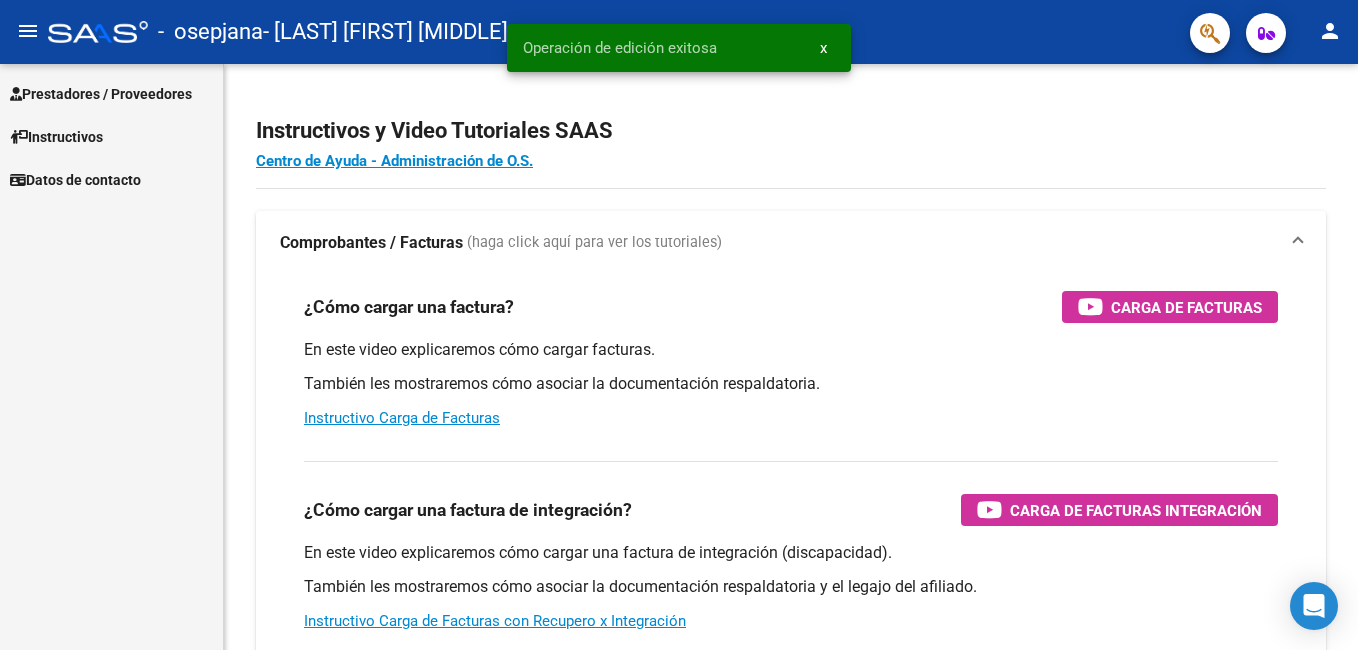 click on "Prestadores / Proveedores" at bounding box center (101, 94) 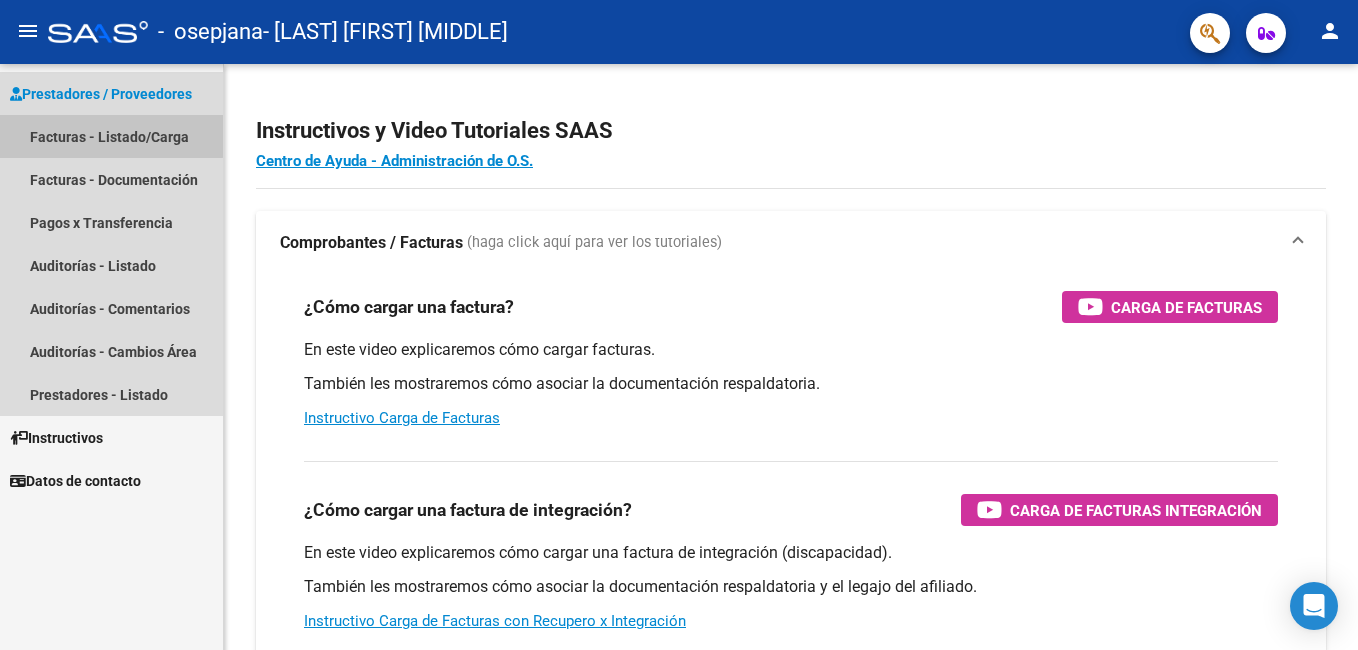 click on "Facturas - Listado/Carga" at bounding box center [111, 136] 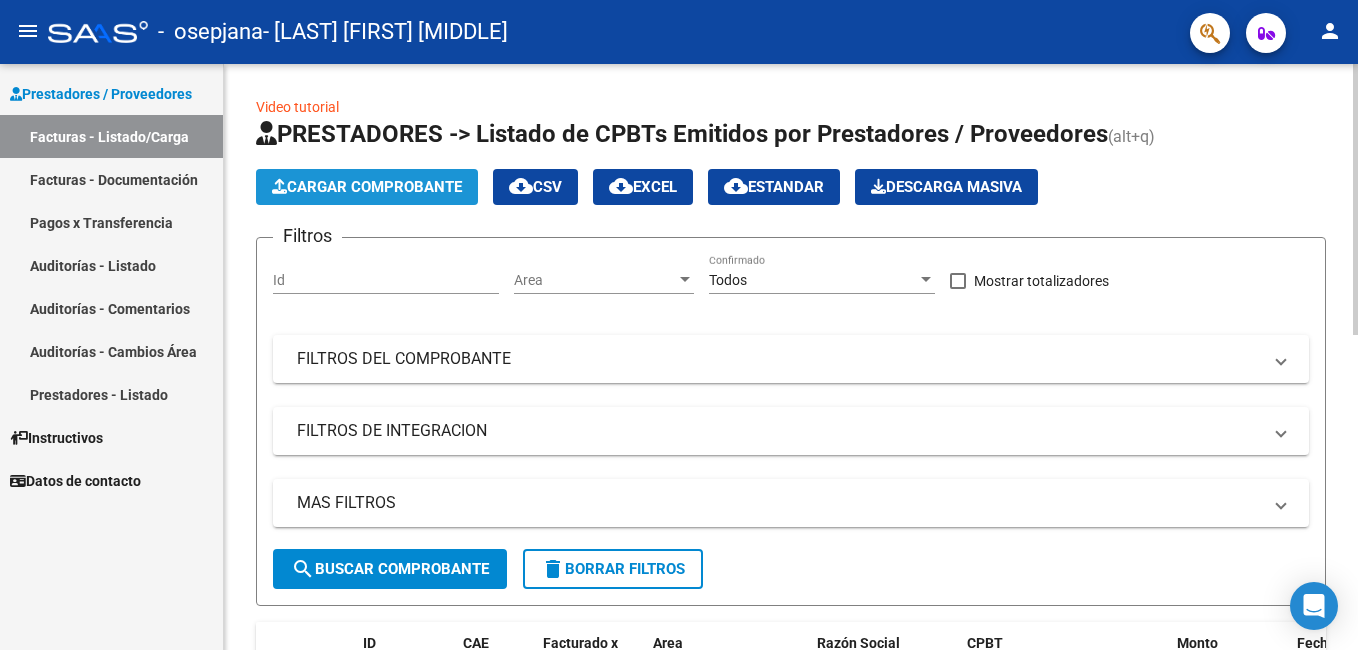 click on "Cargar Comprobante" 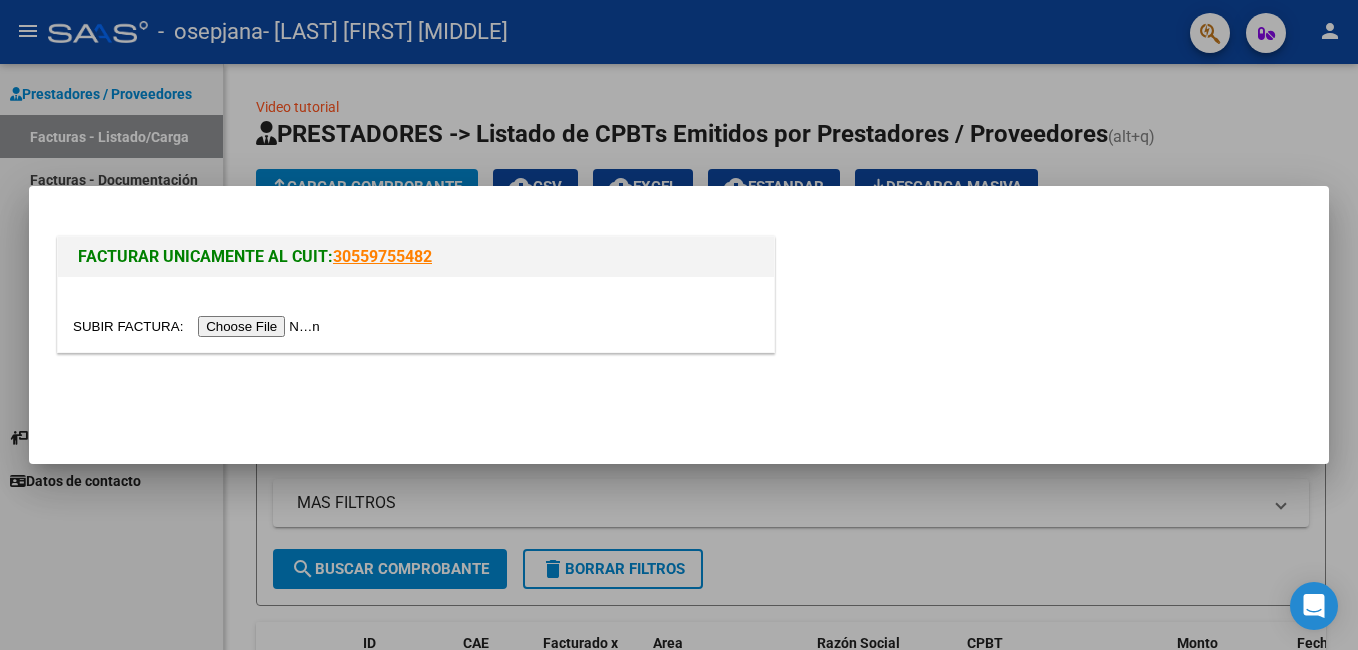 click at bounding box center (199, 326) 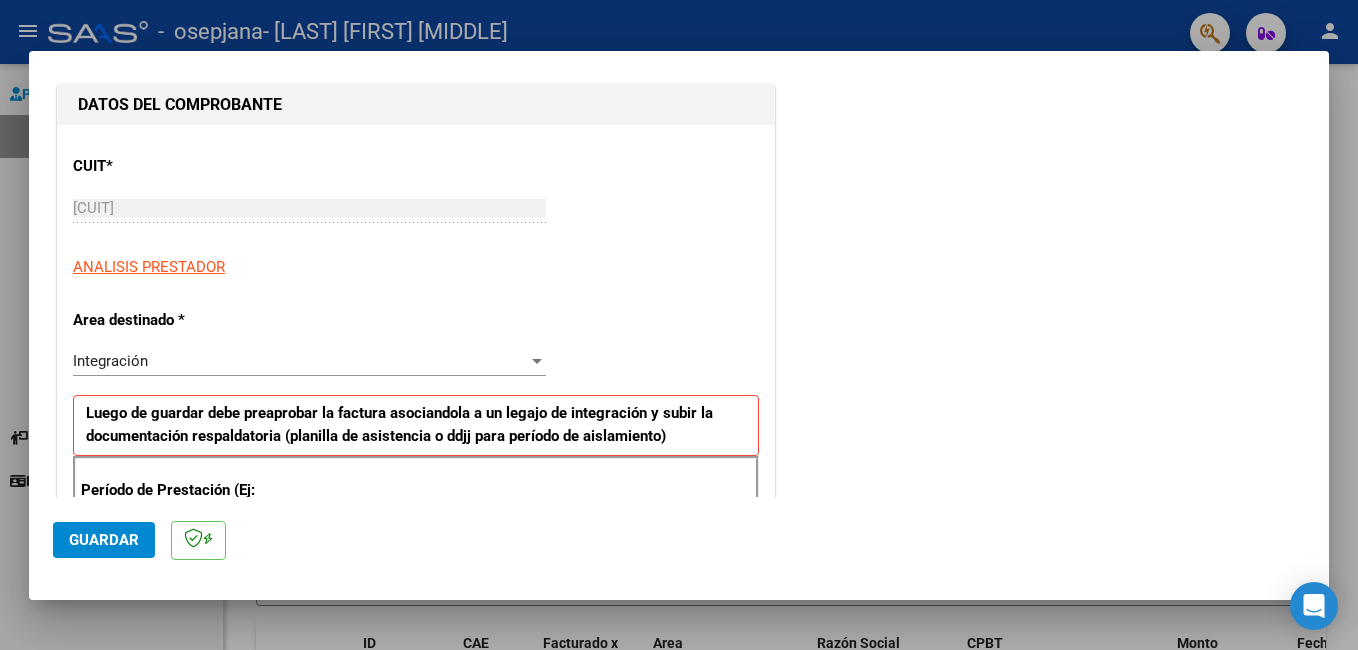 scroll, scrollTop: 300, scrollLeft: 0, axis: vertical 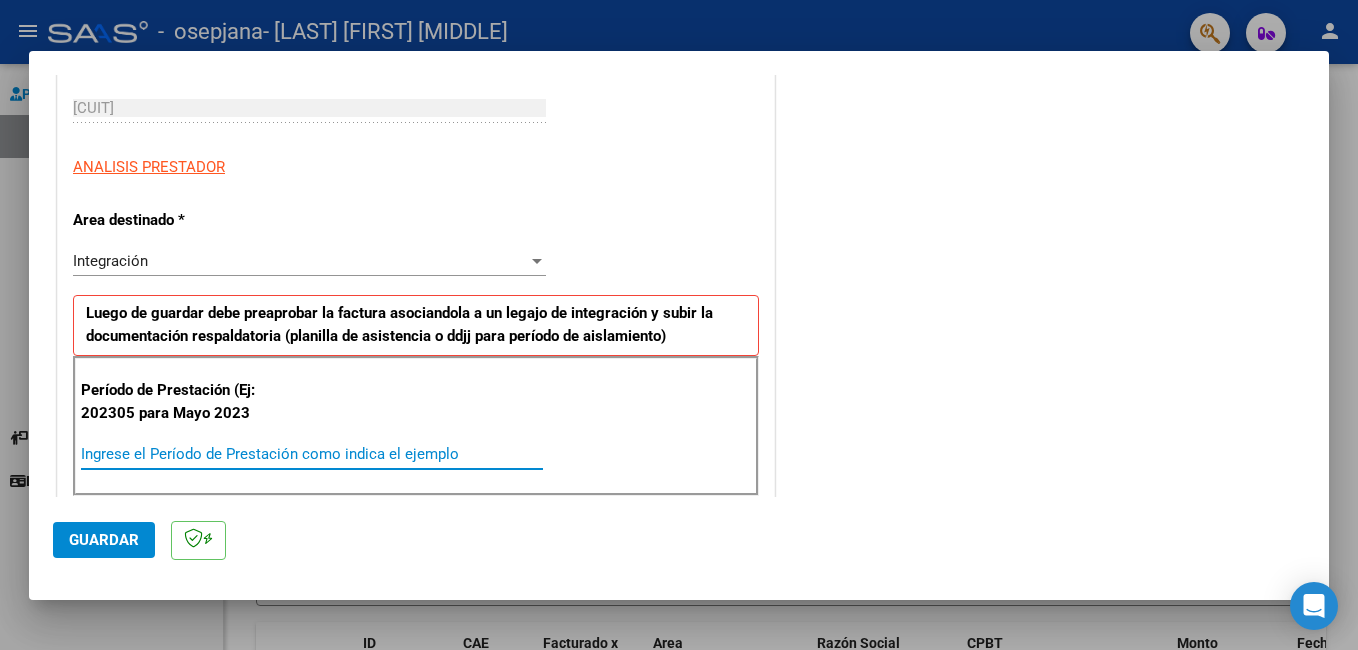 click on "Ingrese el Período de Prestación como indica el ejemplo" at bounding box center [312, 454] 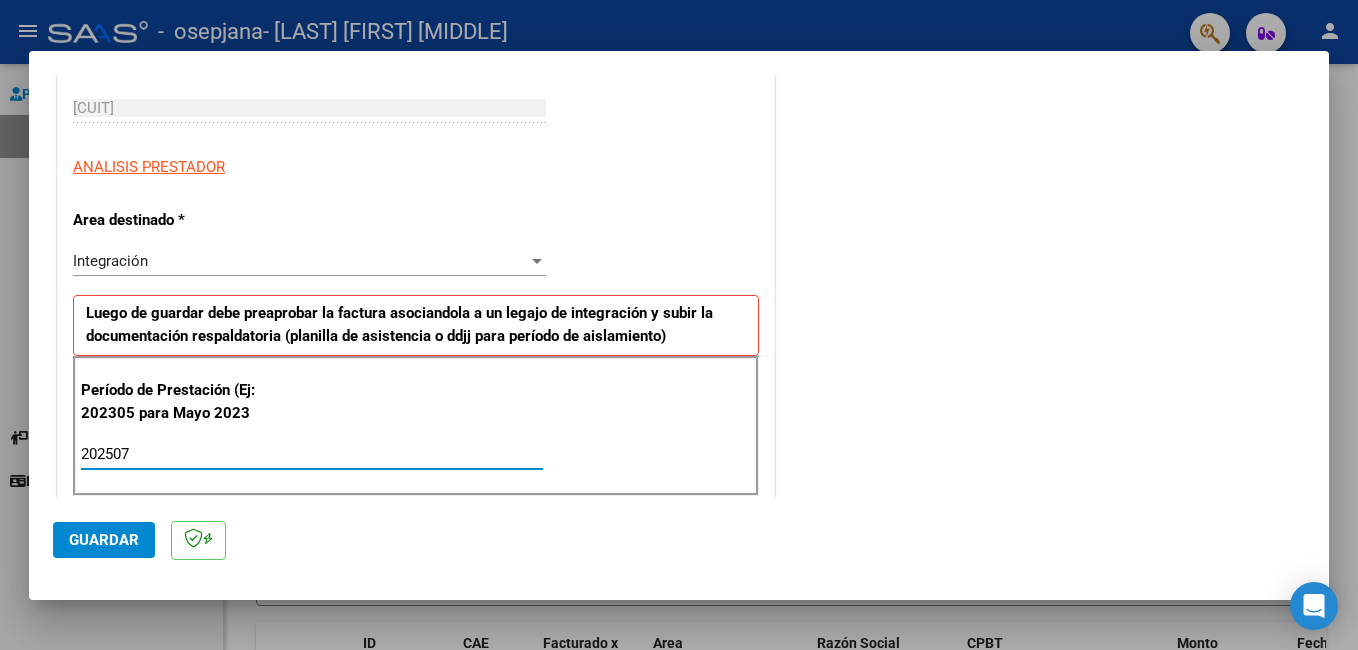 type on "202507" 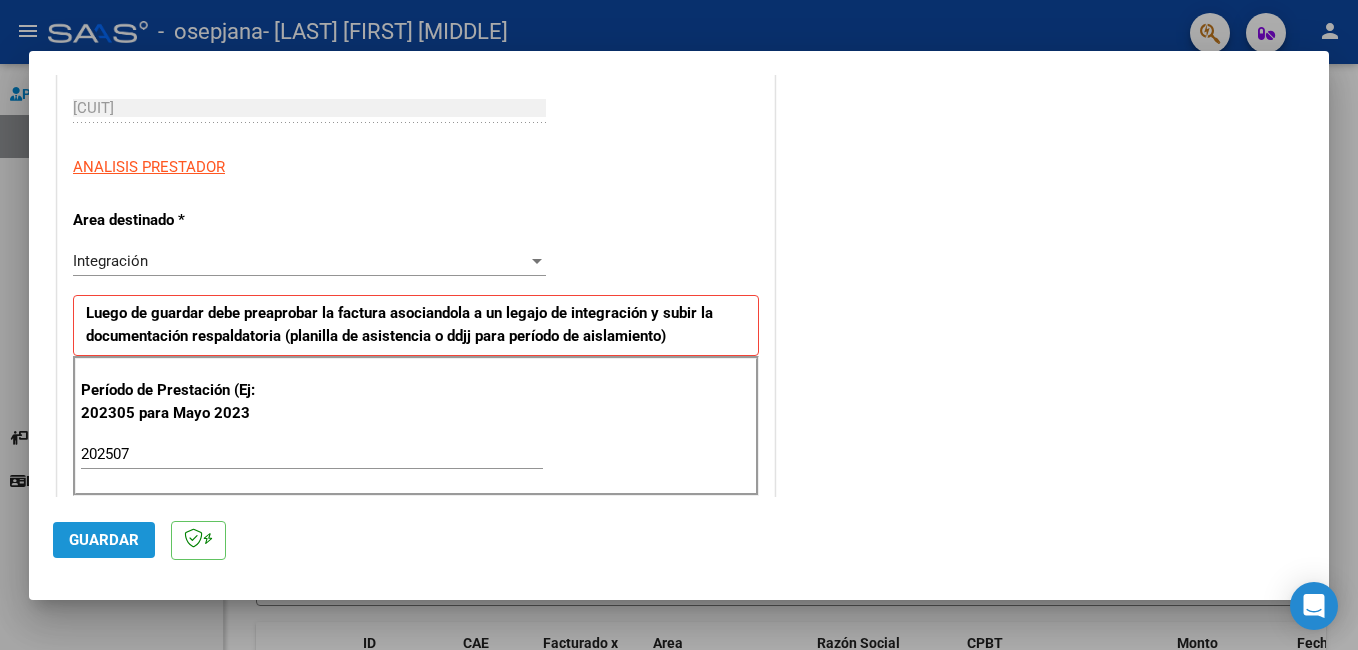 click on "Guardar" 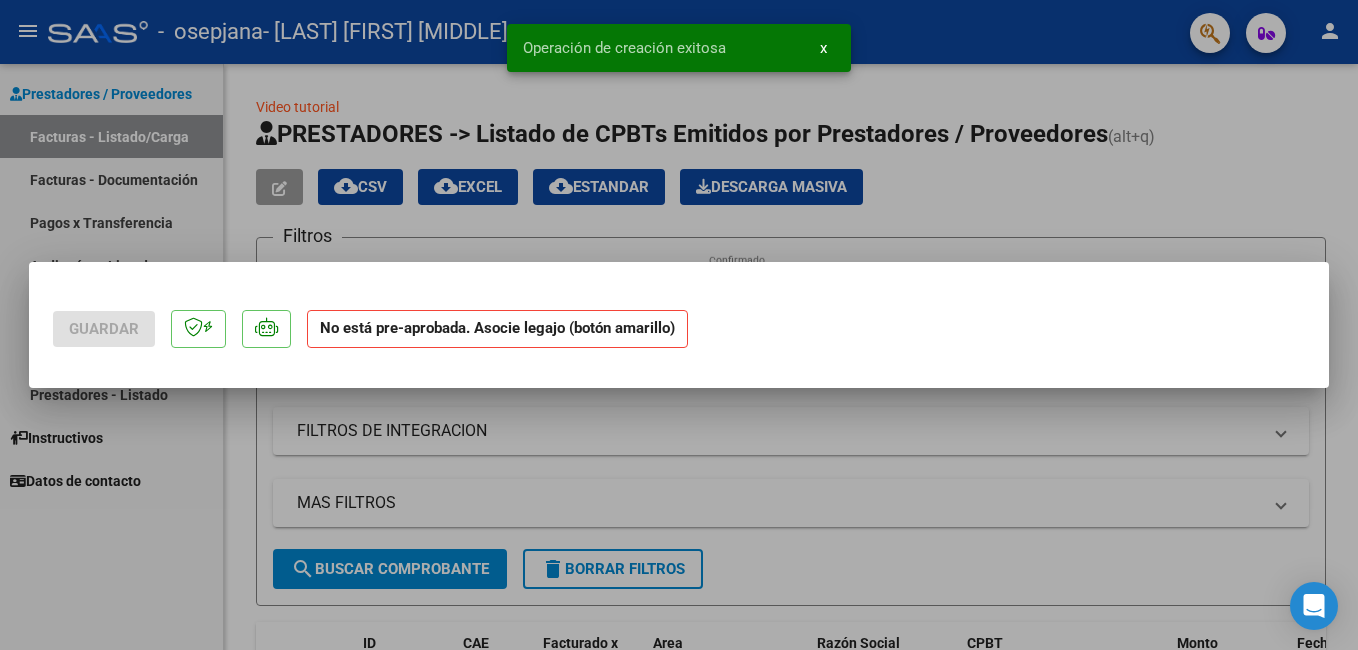 scroll, scrollTop: 0, scrollLeft: 0, axis: both 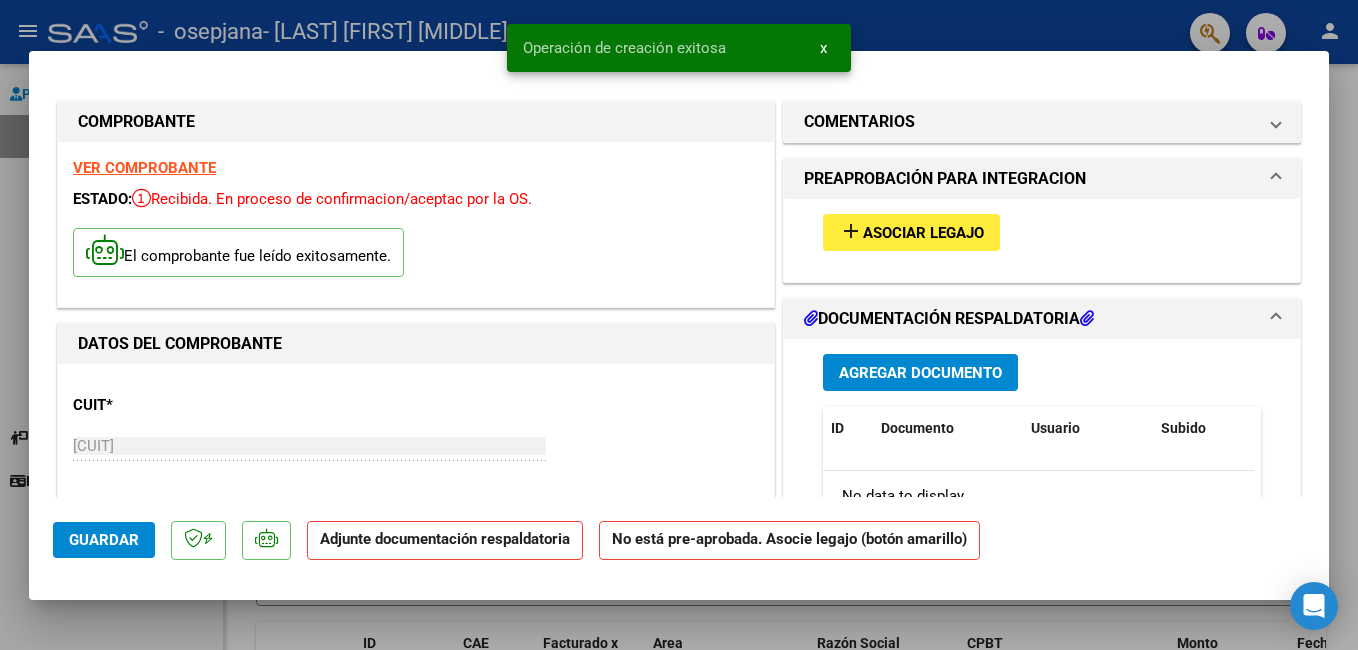 click on "Asociar Legajo" at bounding box center [923, 233] 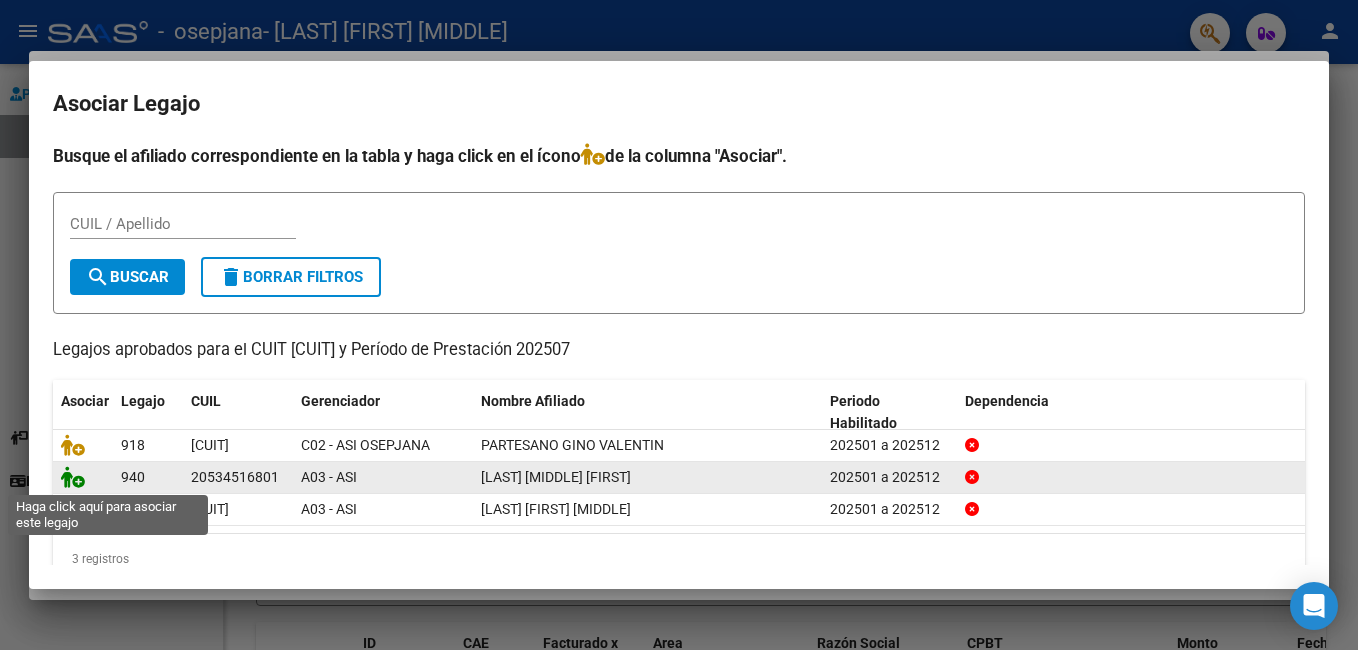 click 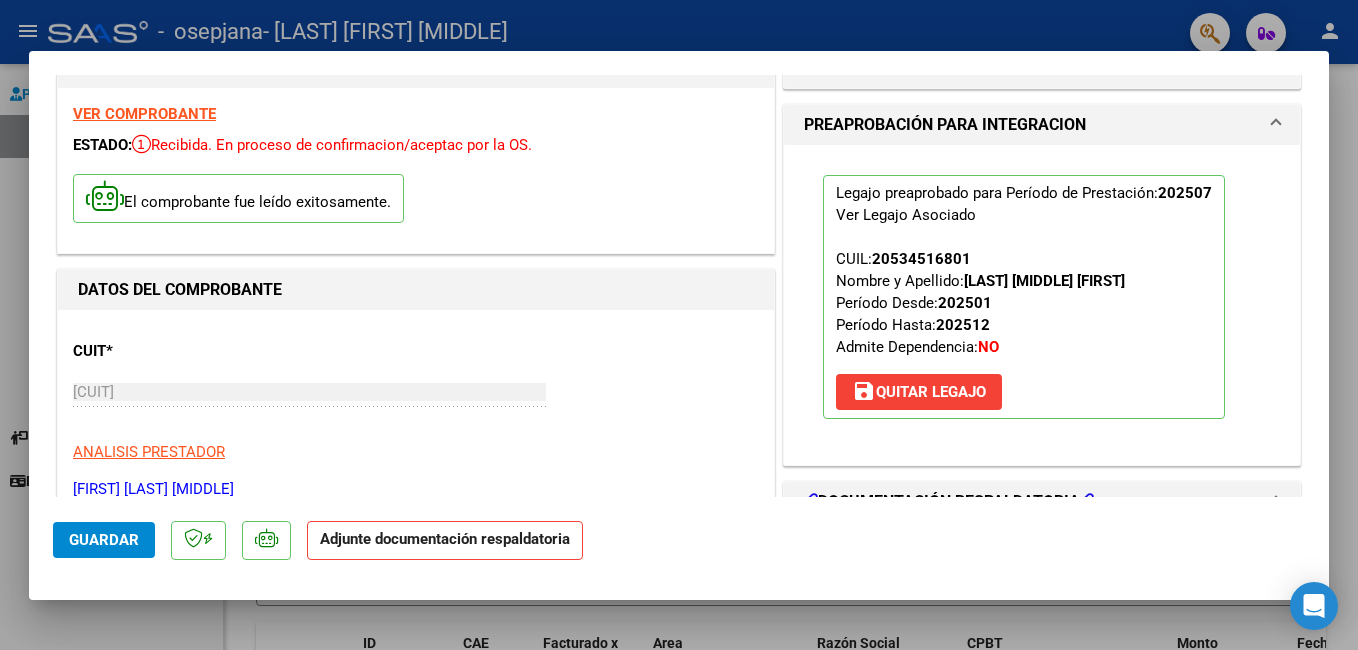 scroll, scrollTop: 100, scrollLeft: 0, axis: vertical 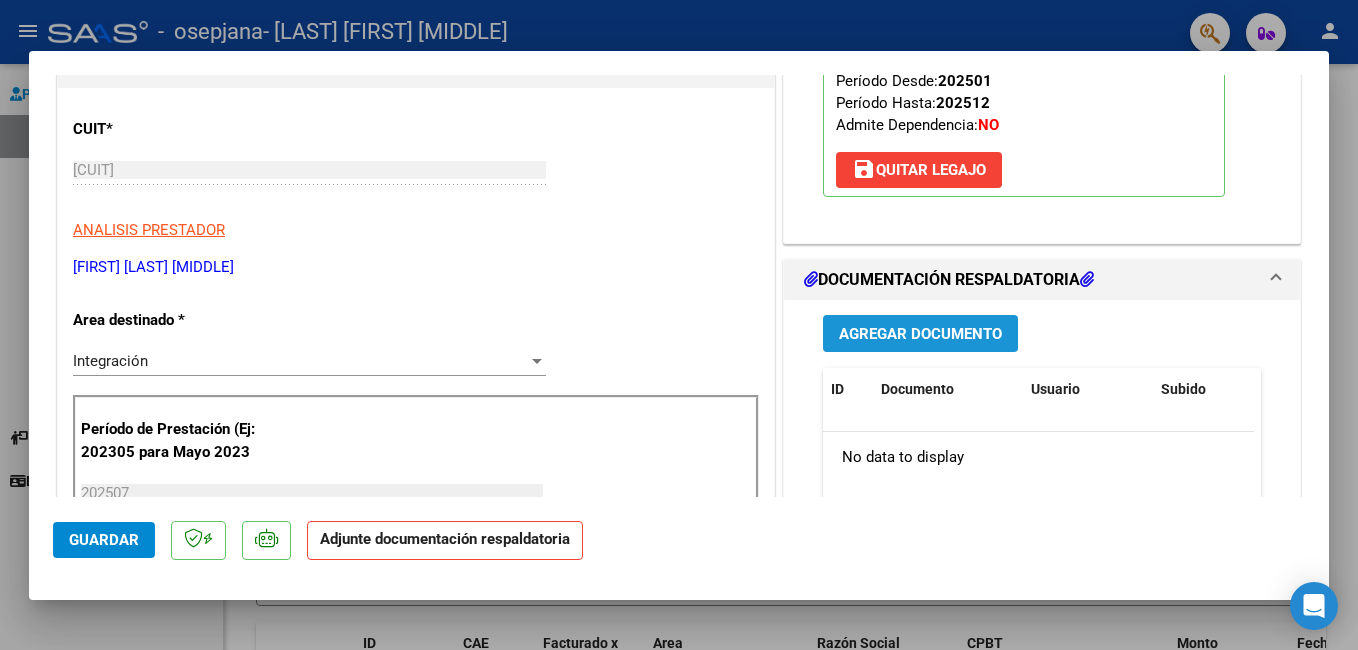 click on "Agregar Documento" at bounding box center [920, 334] 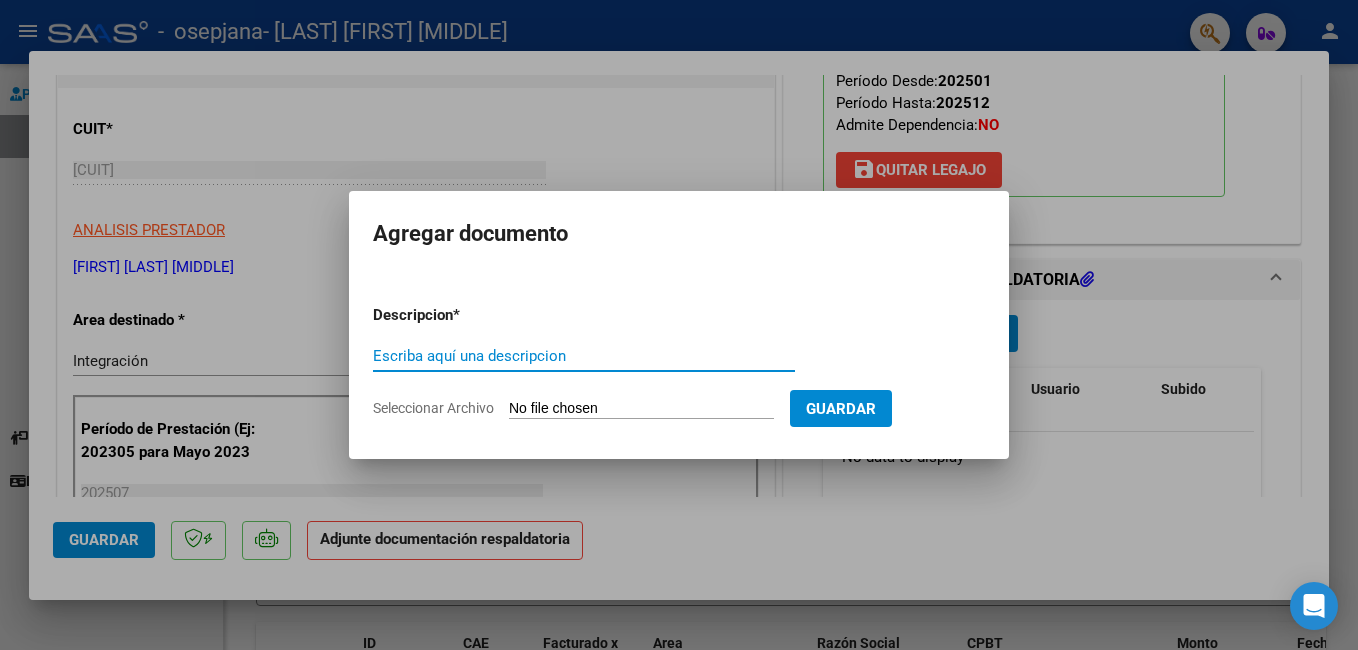 click on "Escriba aquí una descripcion" at bounding box center (584, 356) 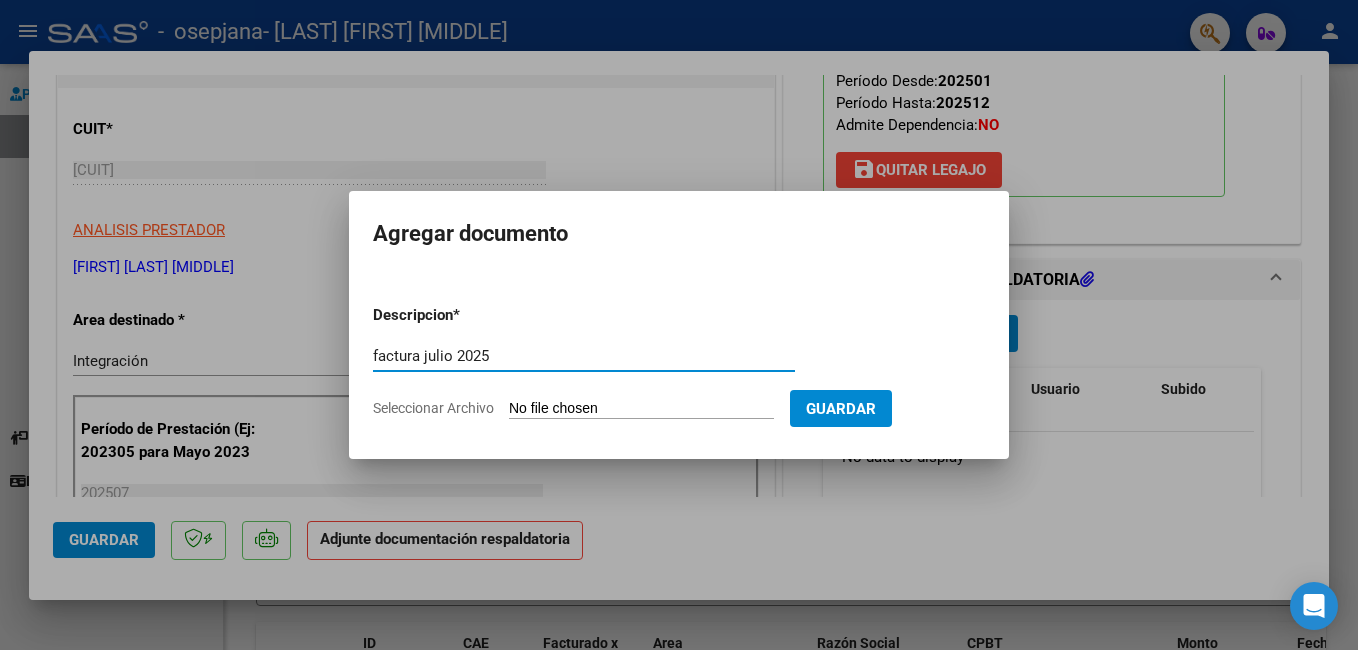 type on "factura julio 2025" 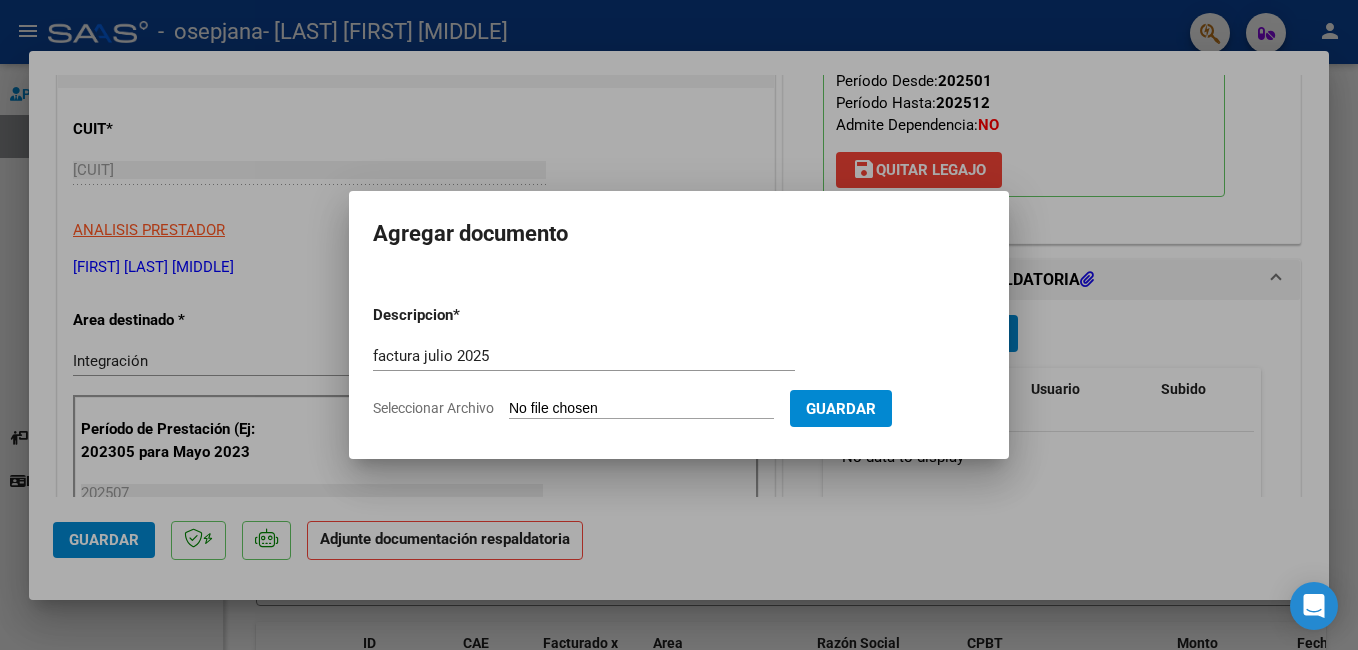 click on "Seleccionar Archivo" 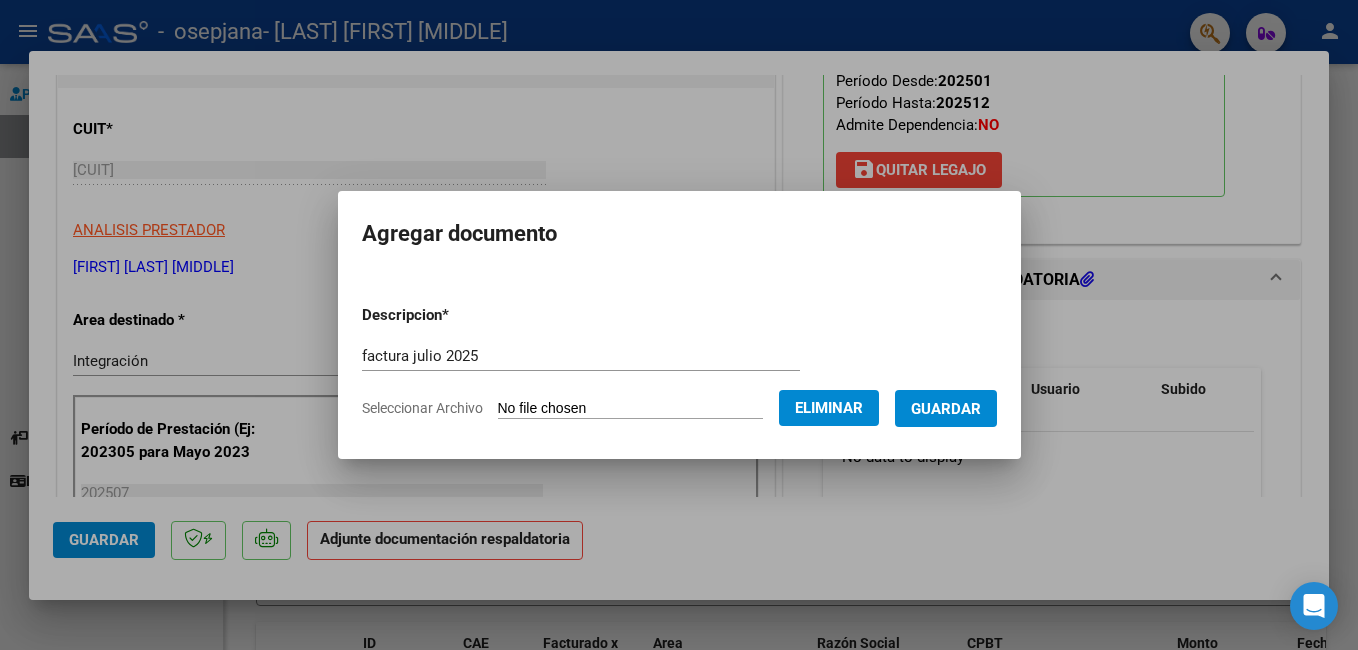 click on "Guardar" at bounding box center [946, 409] 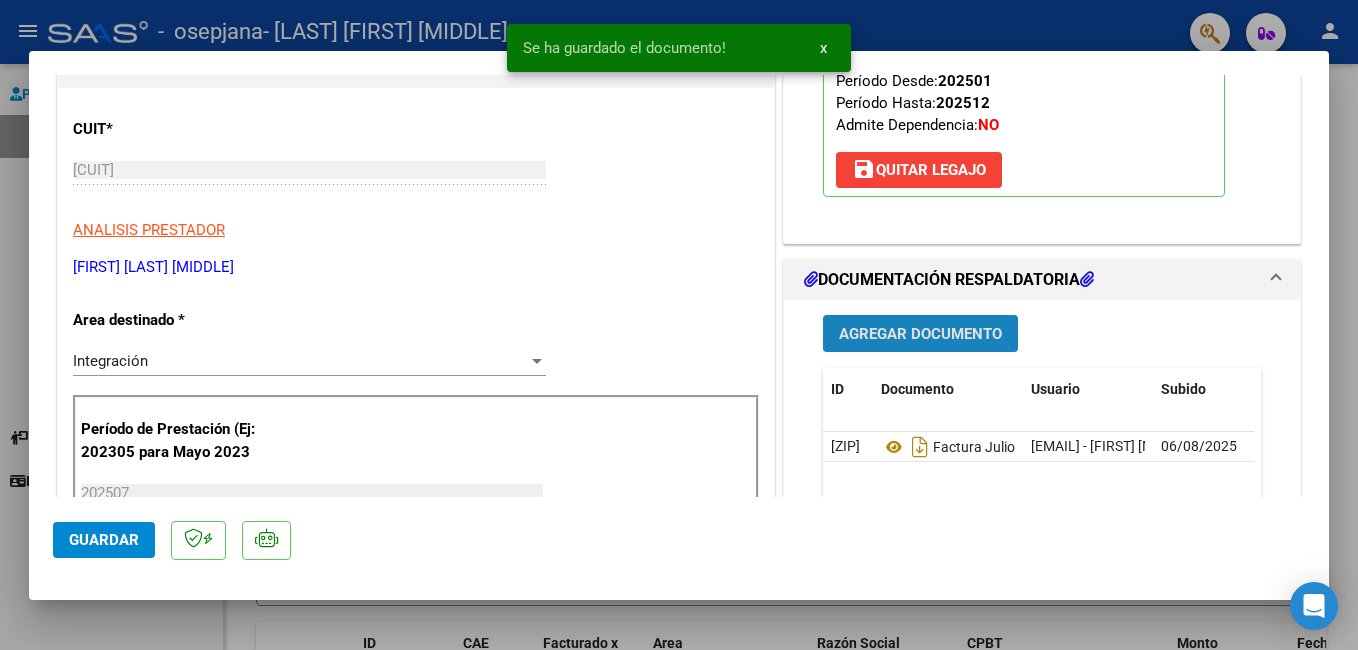 click on "Agregar Documento" at bounding box center [920, 334] 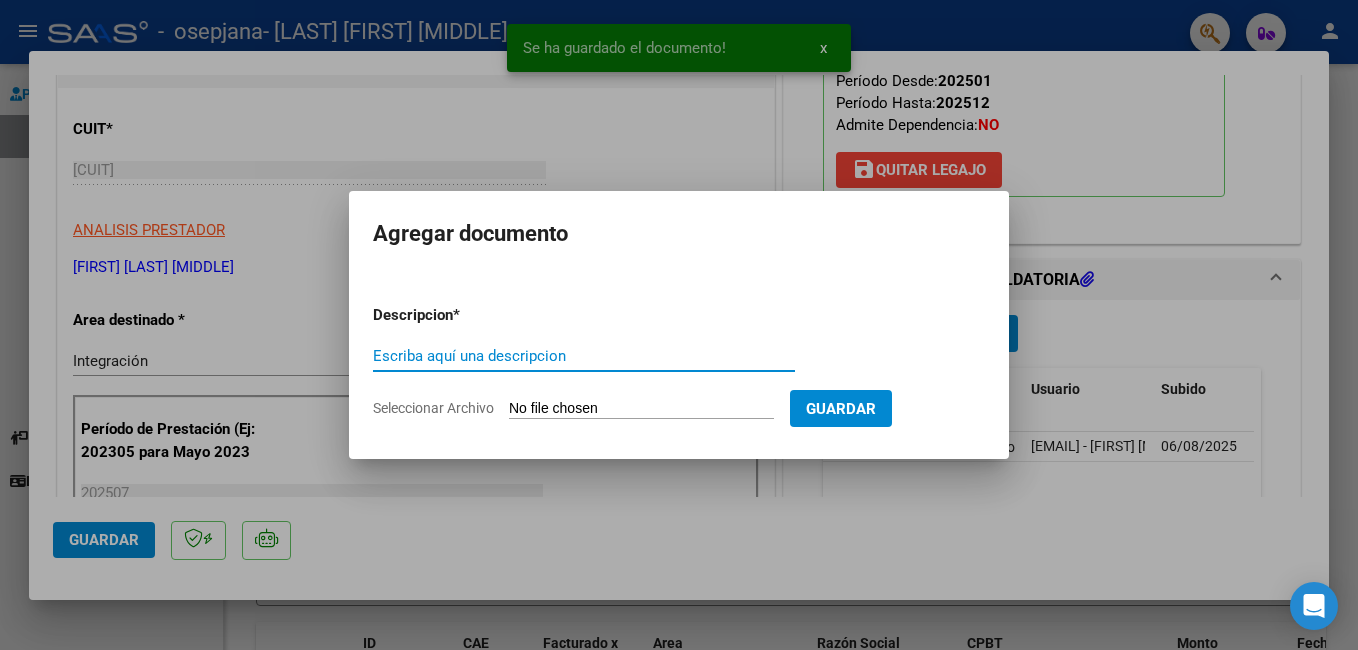 click on "Escriba aquí una descripcion" at bounding box center [584, 356] 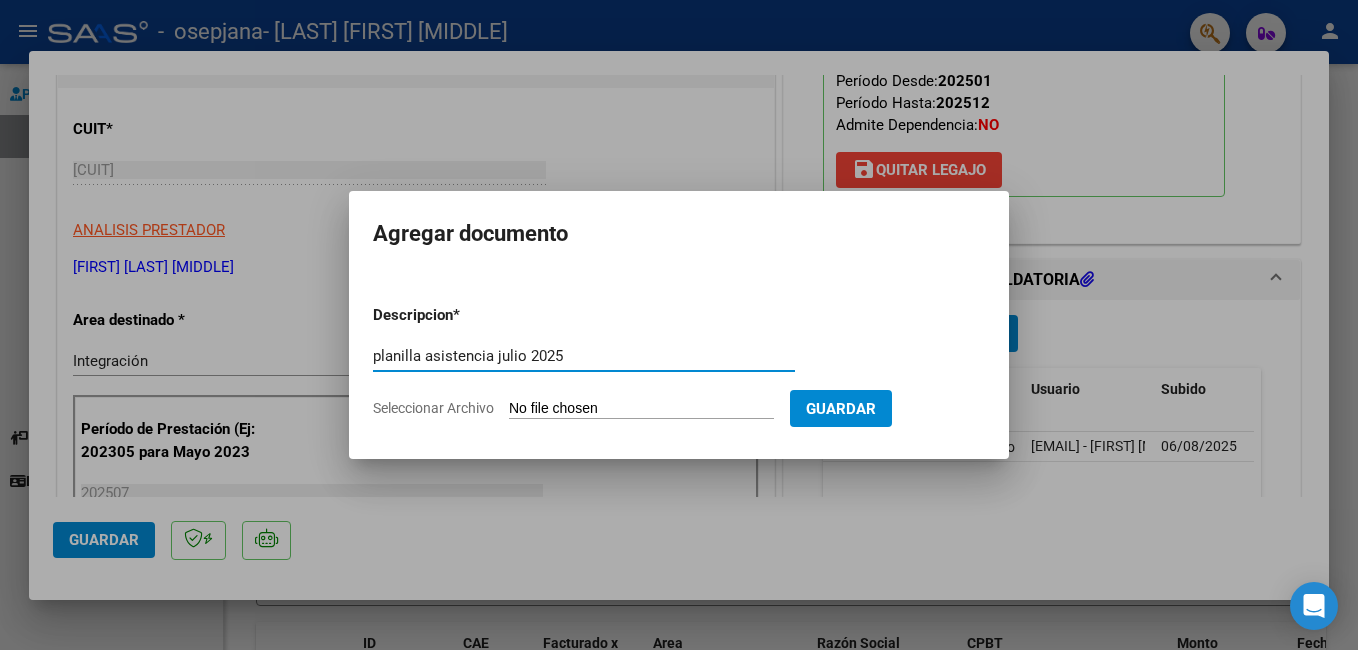 type on "planilla asistencia julio 2025" 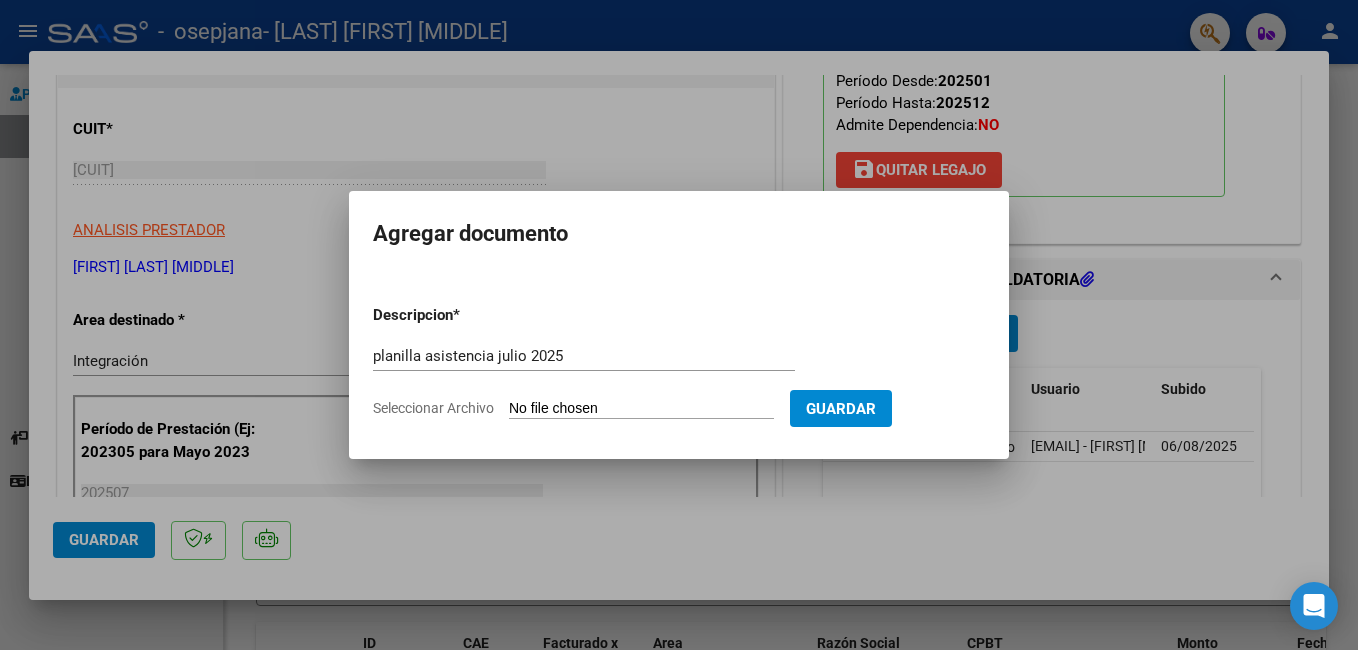 type on "C:\fakepath\planilla asistencia julio 2025 [LAST].pdf" 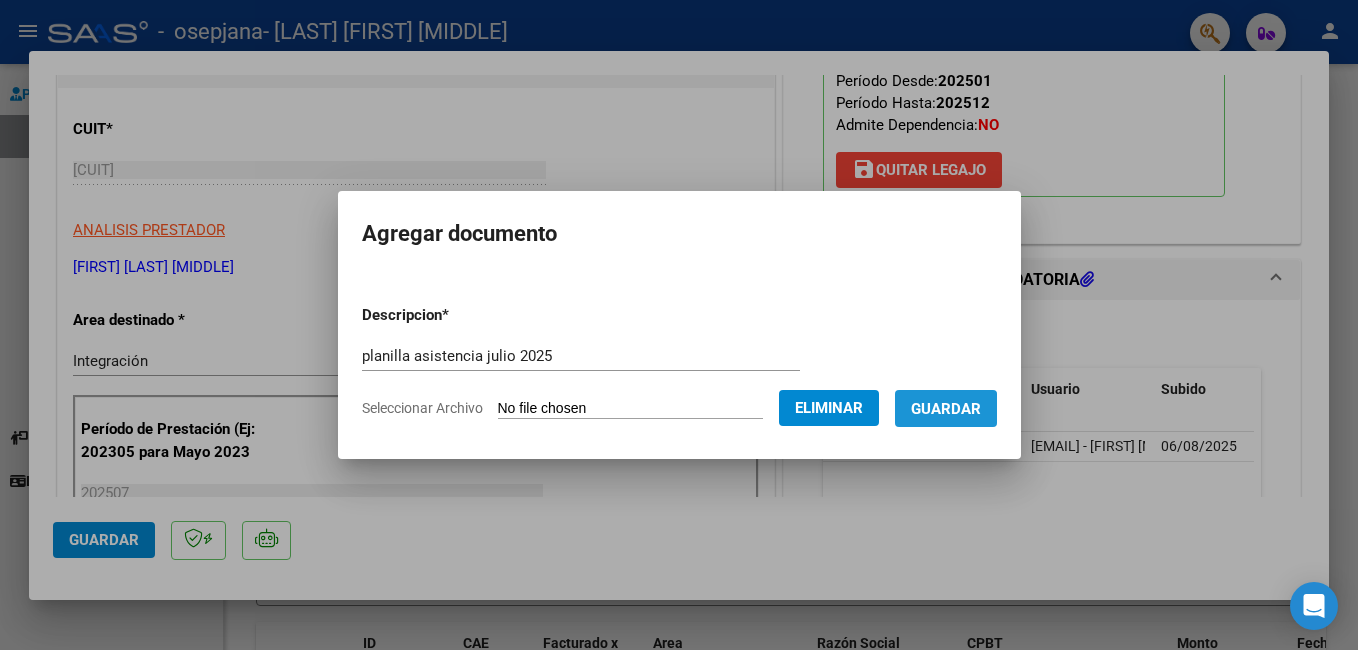 click on "Guardar" at bounding box center [946, 409] 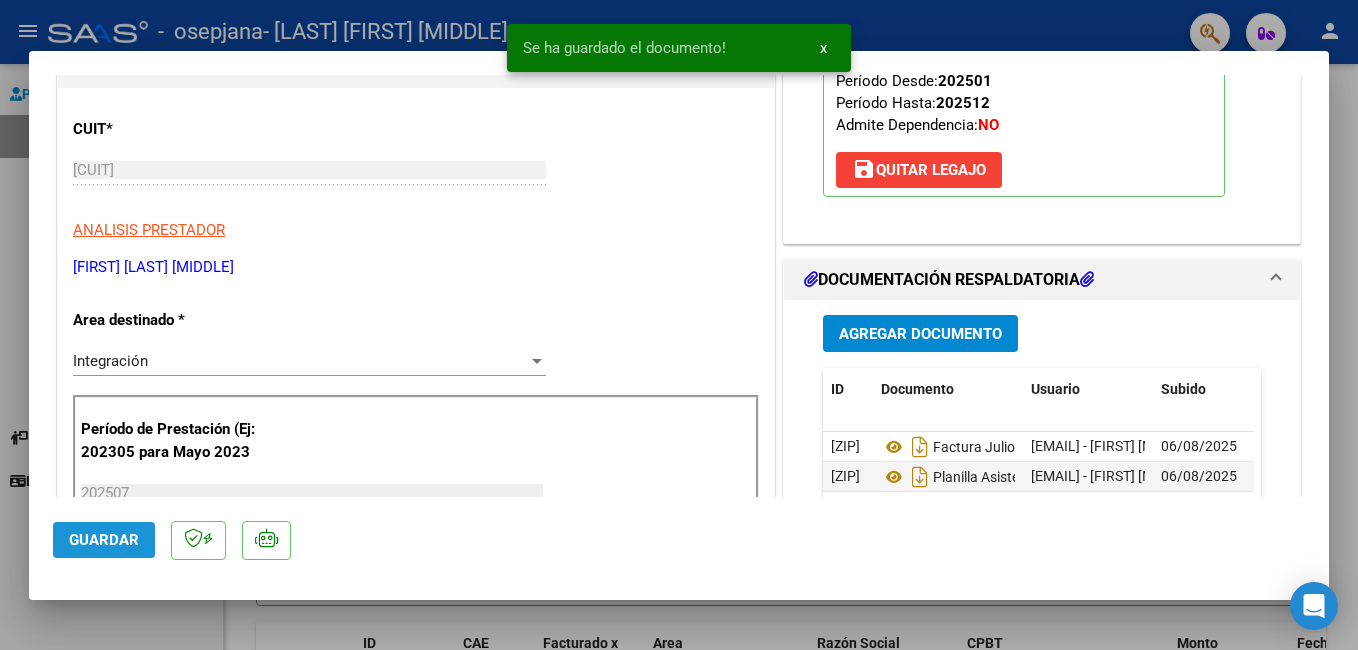 click on "Guardar" 